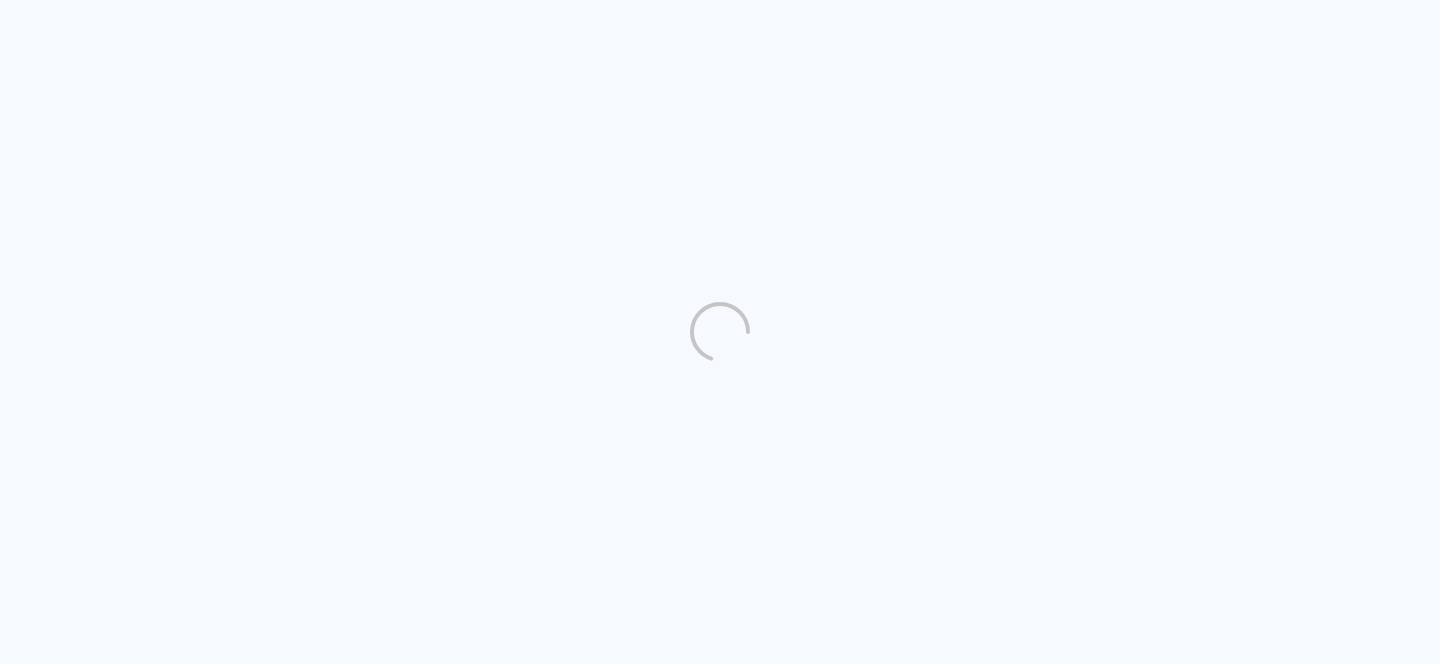 scroll, scrollTop: 0, scrollLeft: 0, axis: both 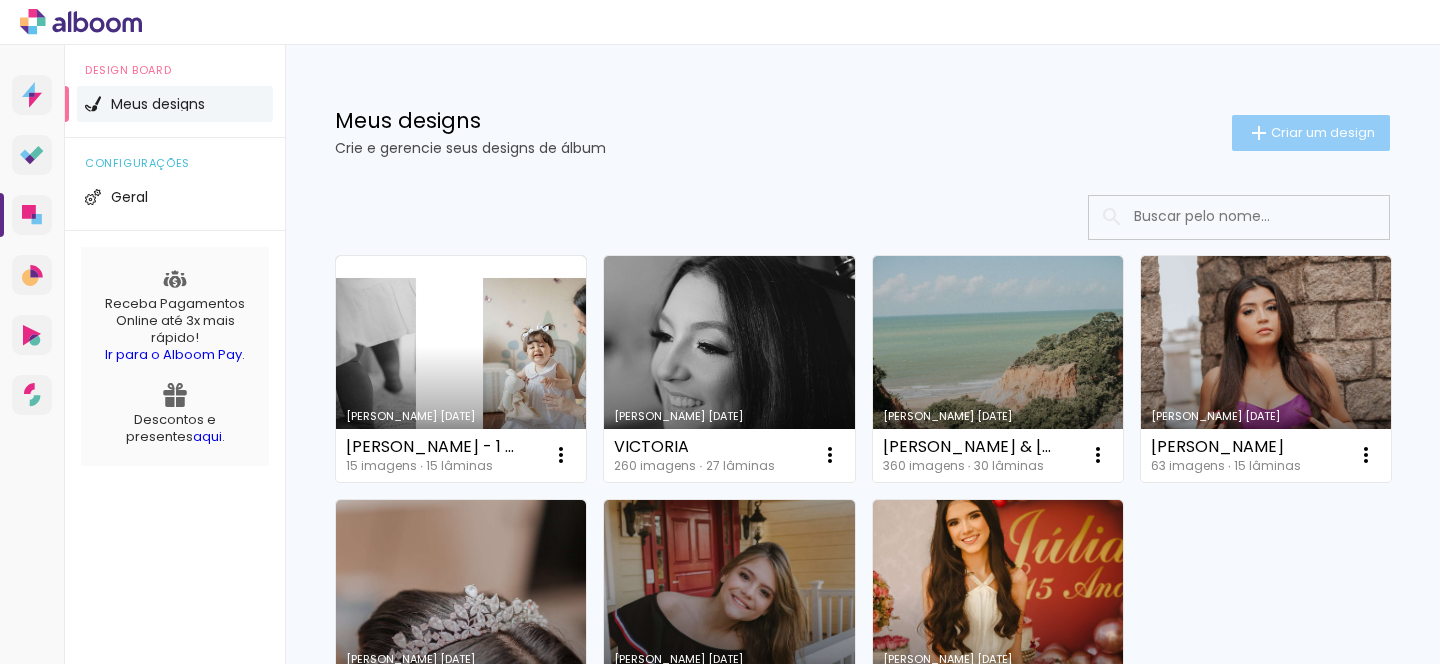click on "Criar um design" 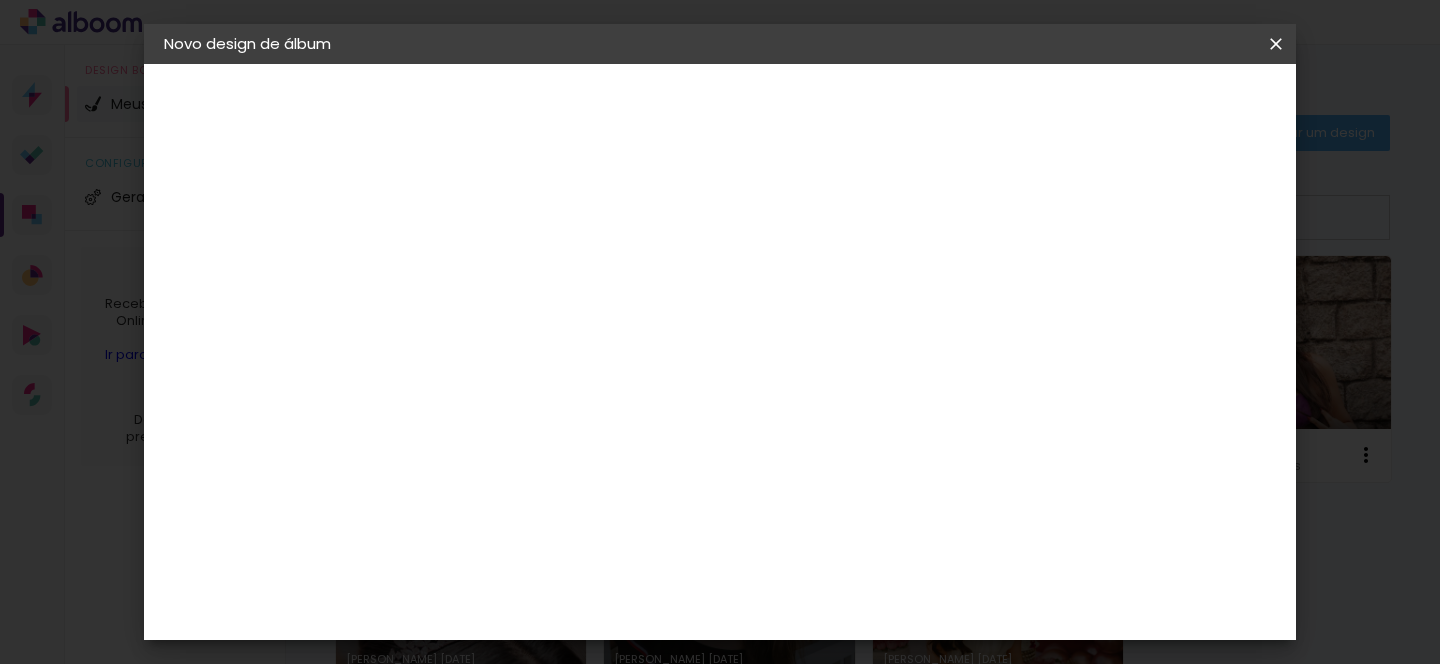 click at bounding box center [491, 268] 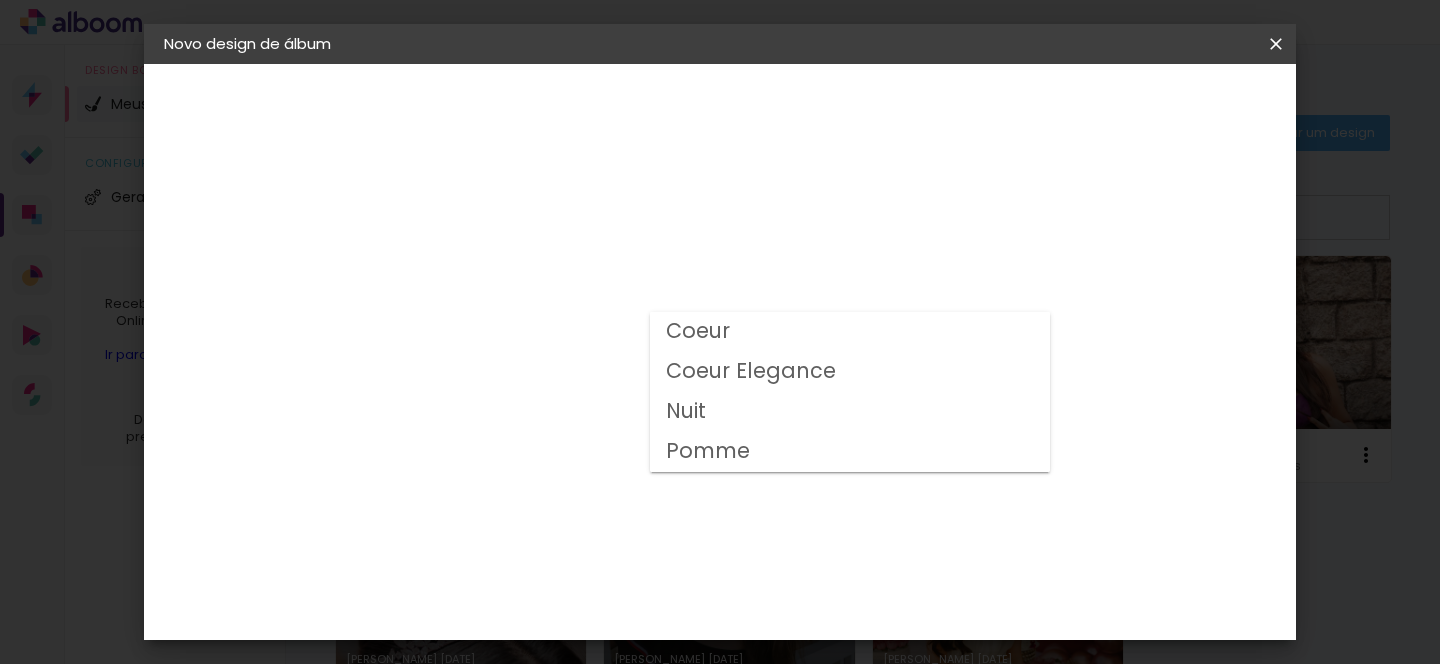 click on "Opções disponíveis Coeur Coeur Elegance Nuit Pomme Tamanho Escolha o tamanho" at bounding box center [542, 381] 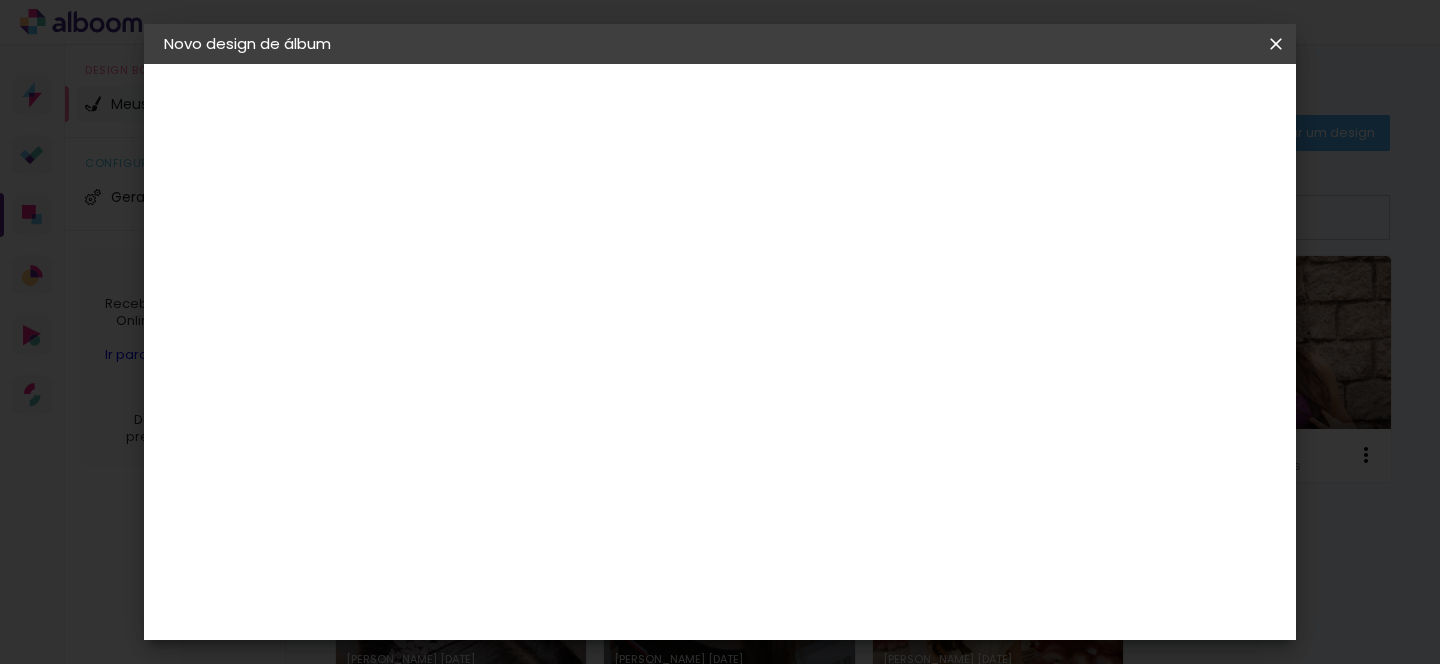 click at bounding box center [530, 348] 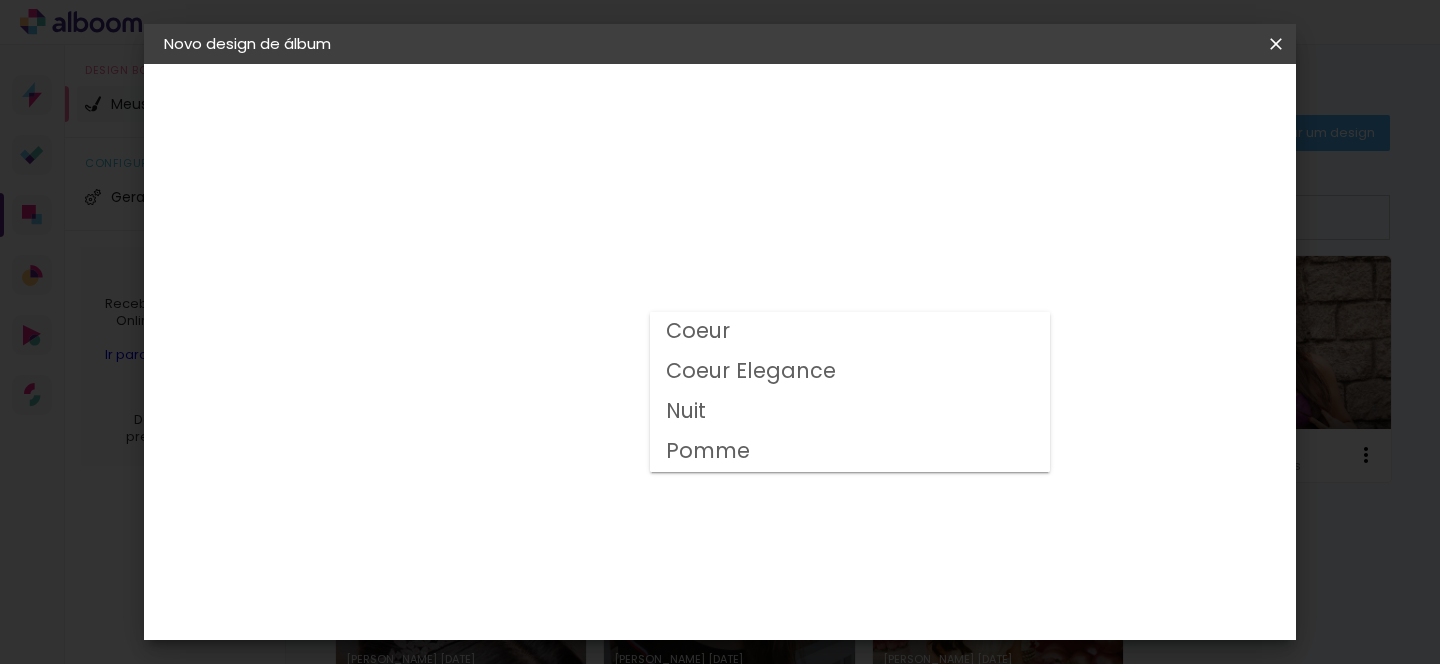 click on "Coeur" at bounding box center (850, 332) 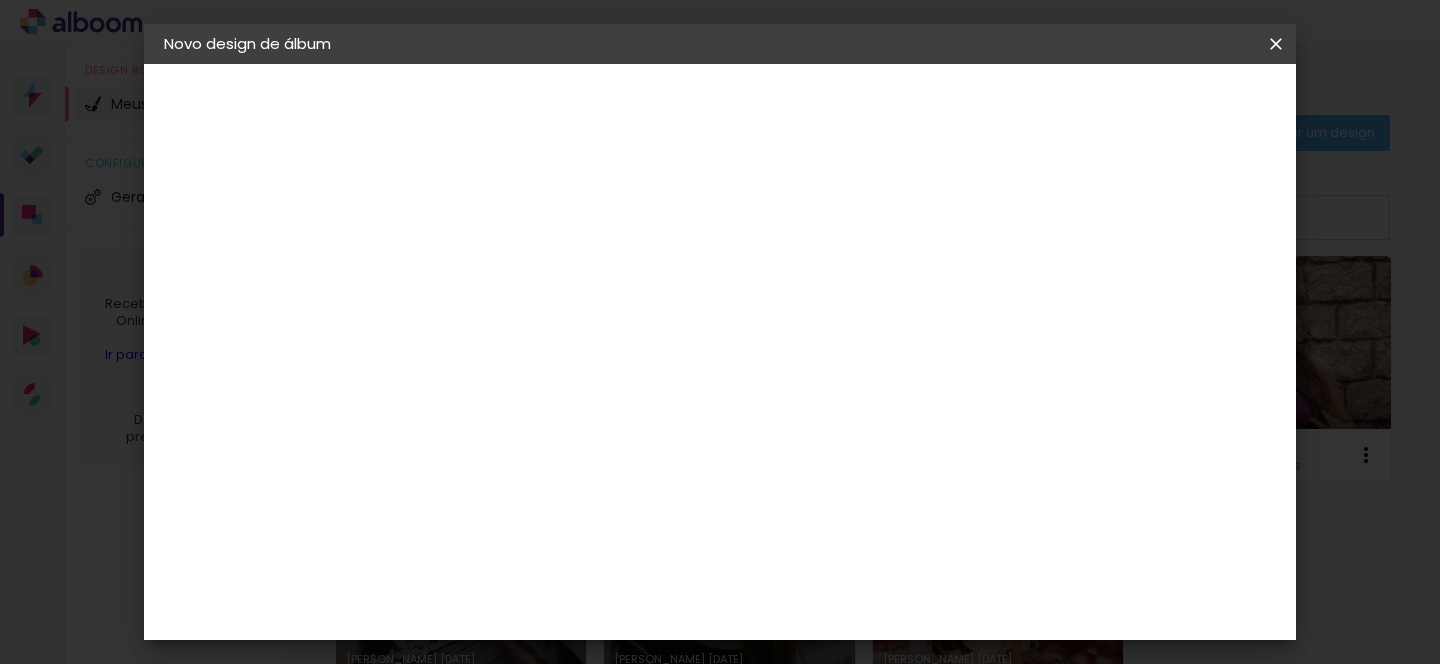 scroll, scrollTop: 146, scrollLeft: 0, axis: vertical 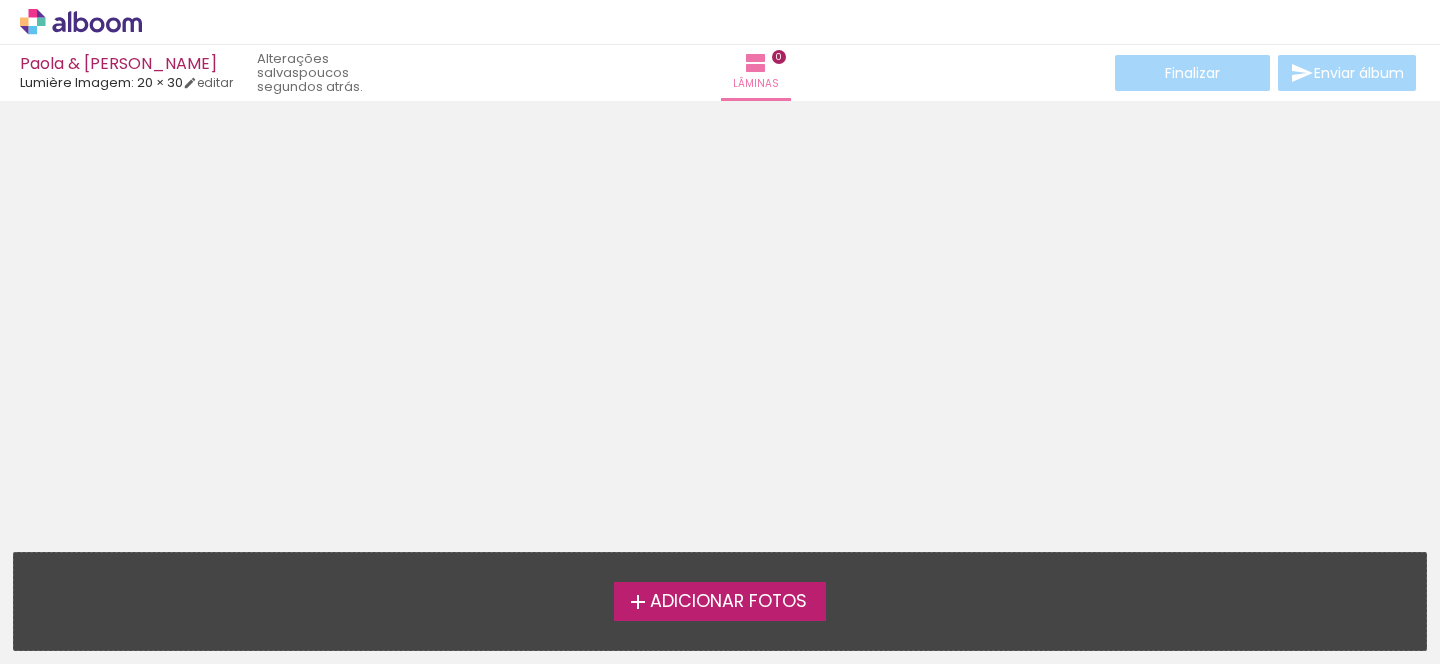 click on "Adicionar Fotos" at bounding box center (728, 602) 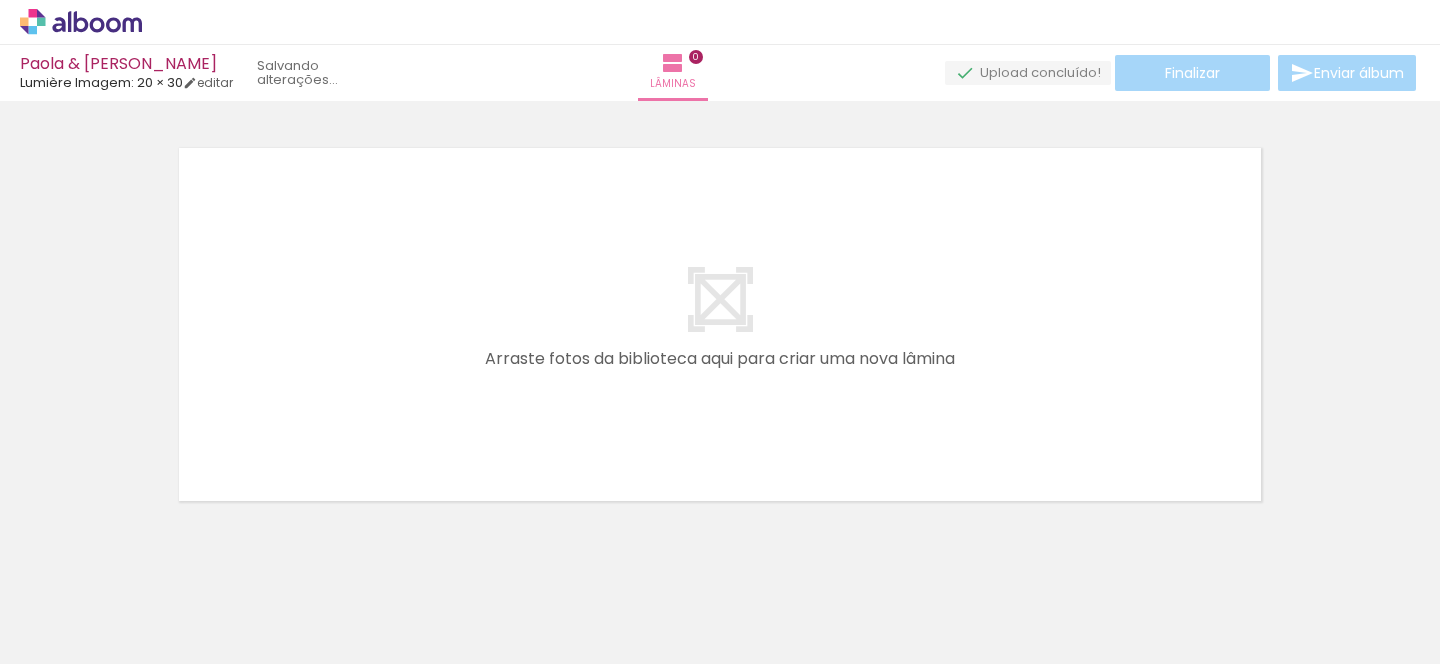 scroll, scrollTop: 25, scrollLeft: 0, axis: vertical 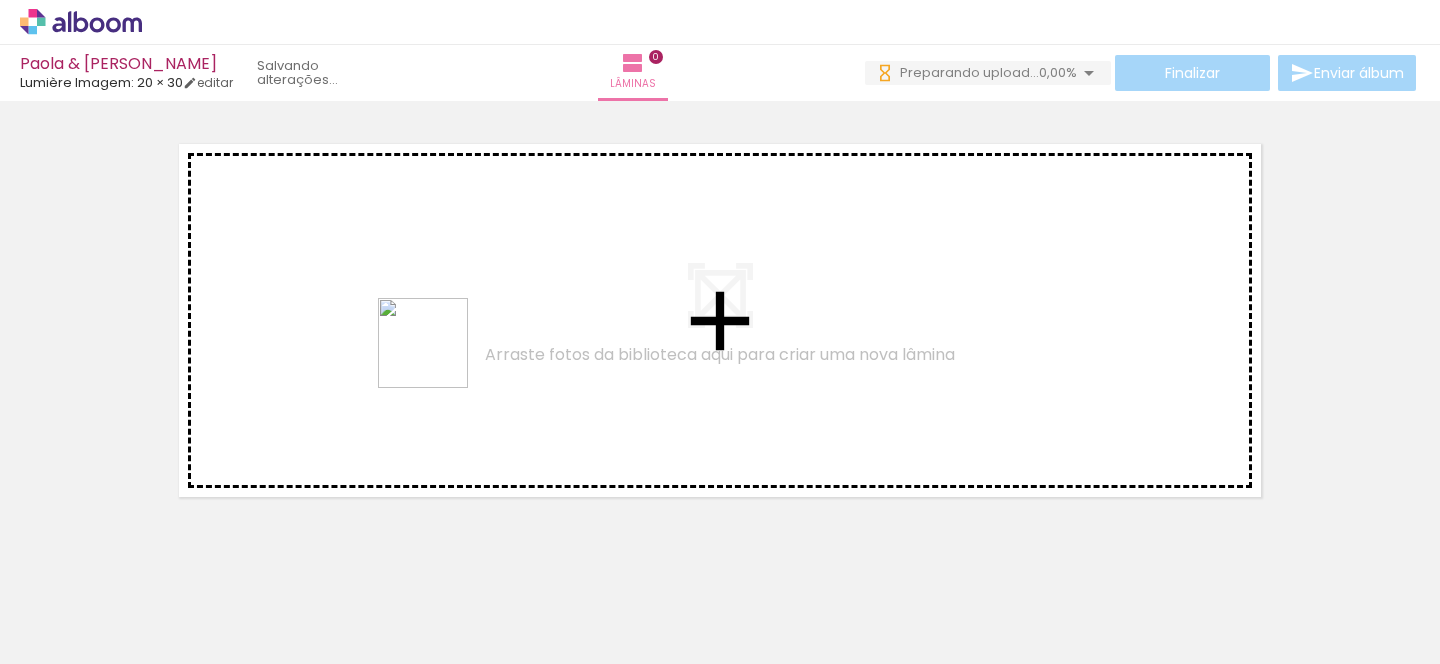 drag, startPoint x: 218, startPoint y: 590, endPoint x: 574, endPoint y: 246, distance: 495.0475 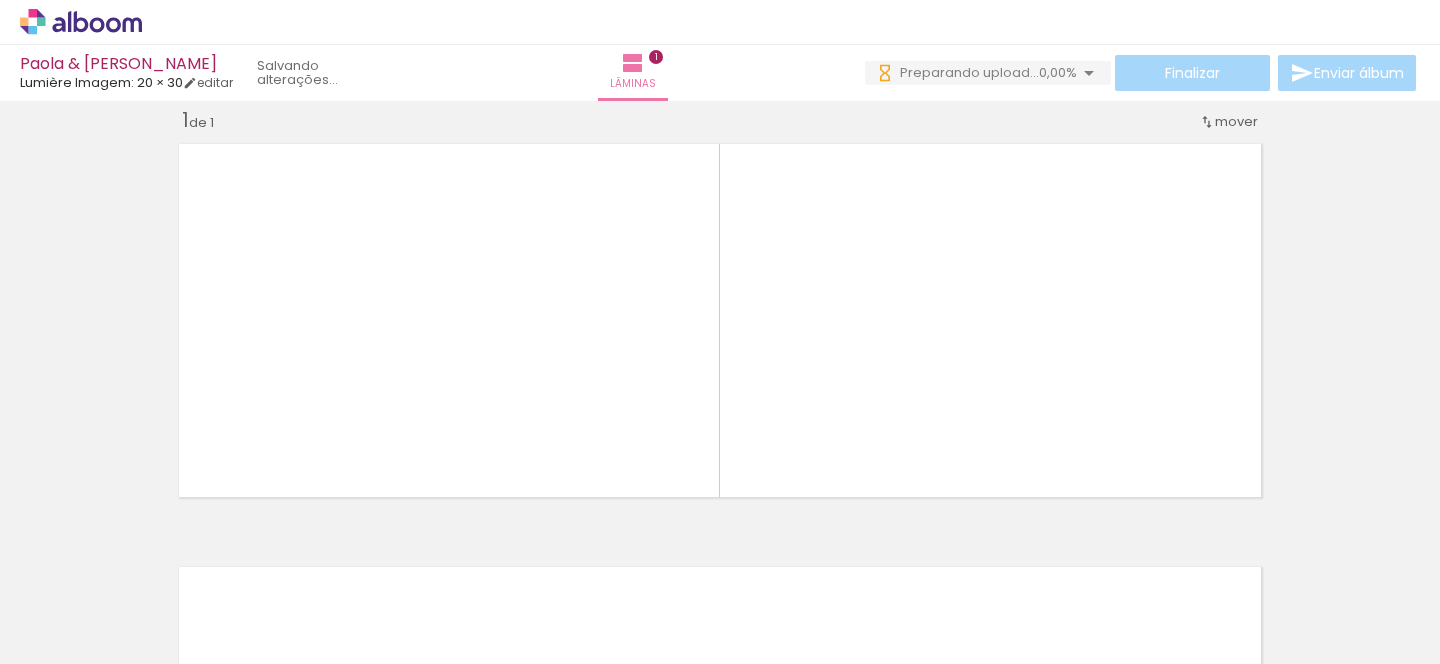 scroll, scrollTop: 25, scrollLeft: 0, axis: vertical 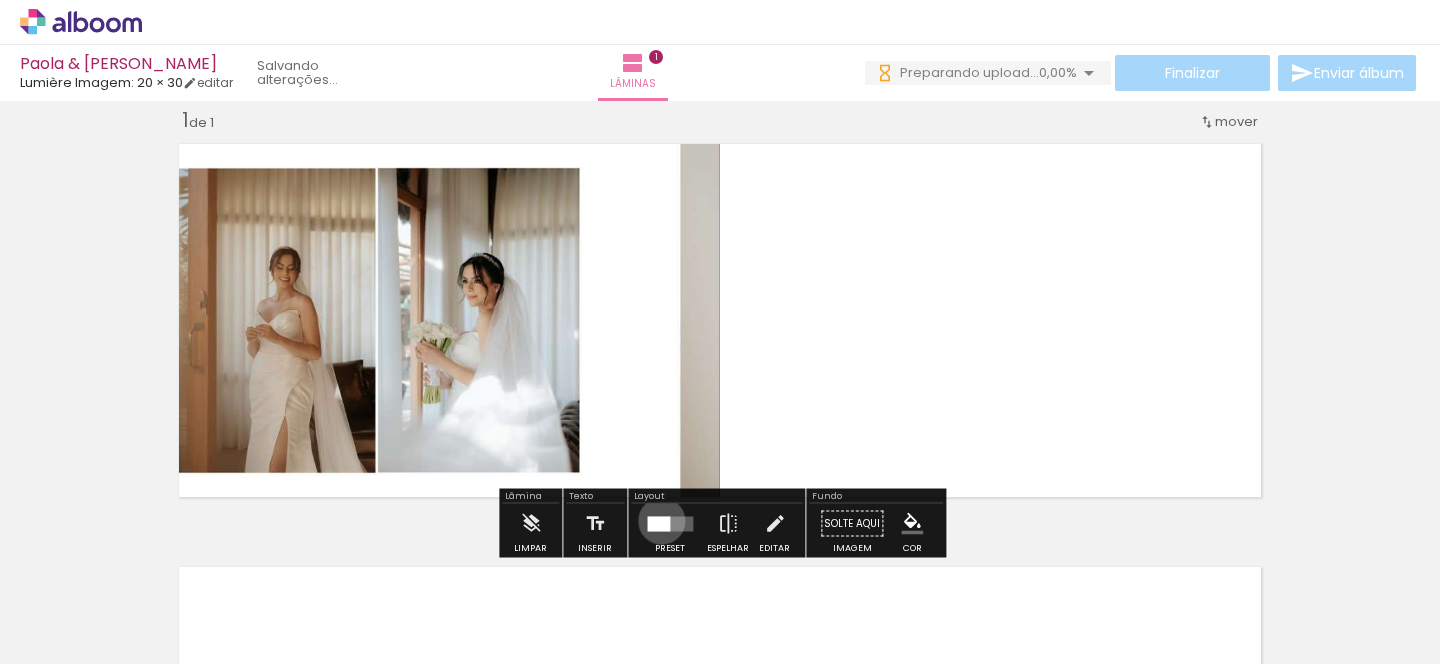 click at bounding box center [658, 523] 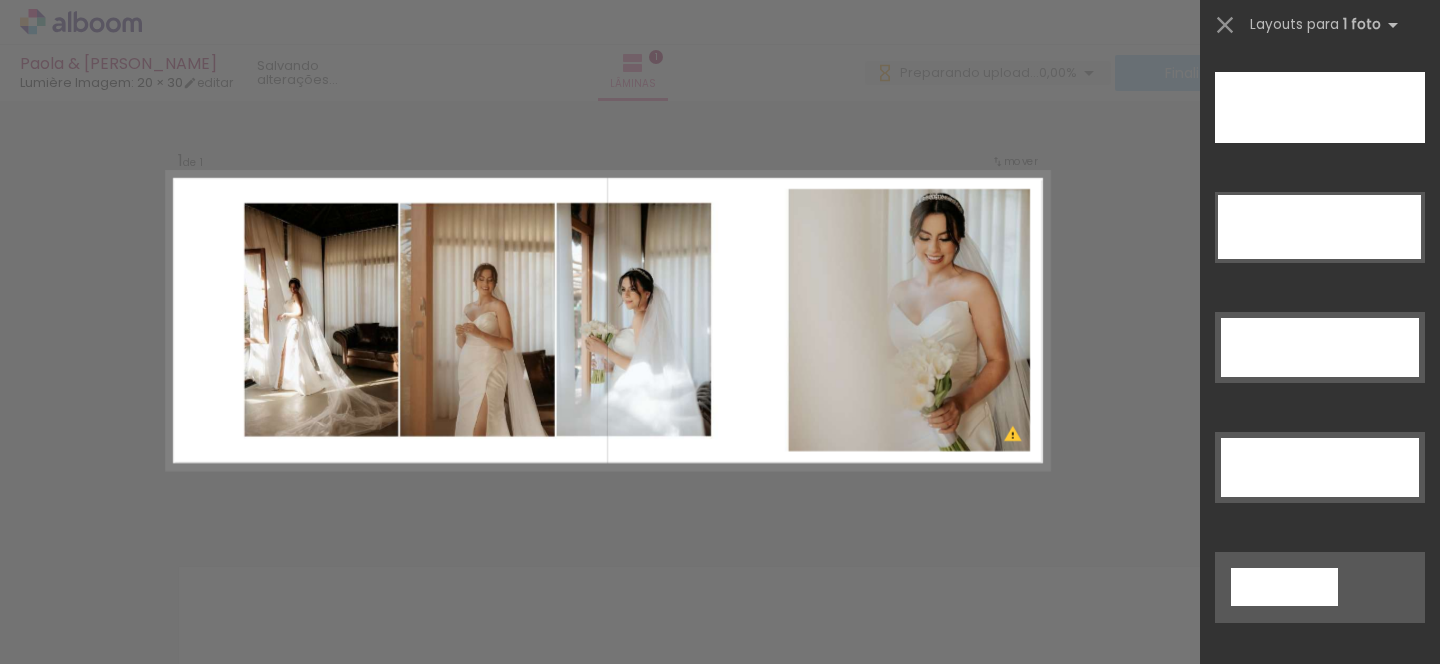 scroll, scrollTop: 5951, scrollLeft: 0, axis: vertical 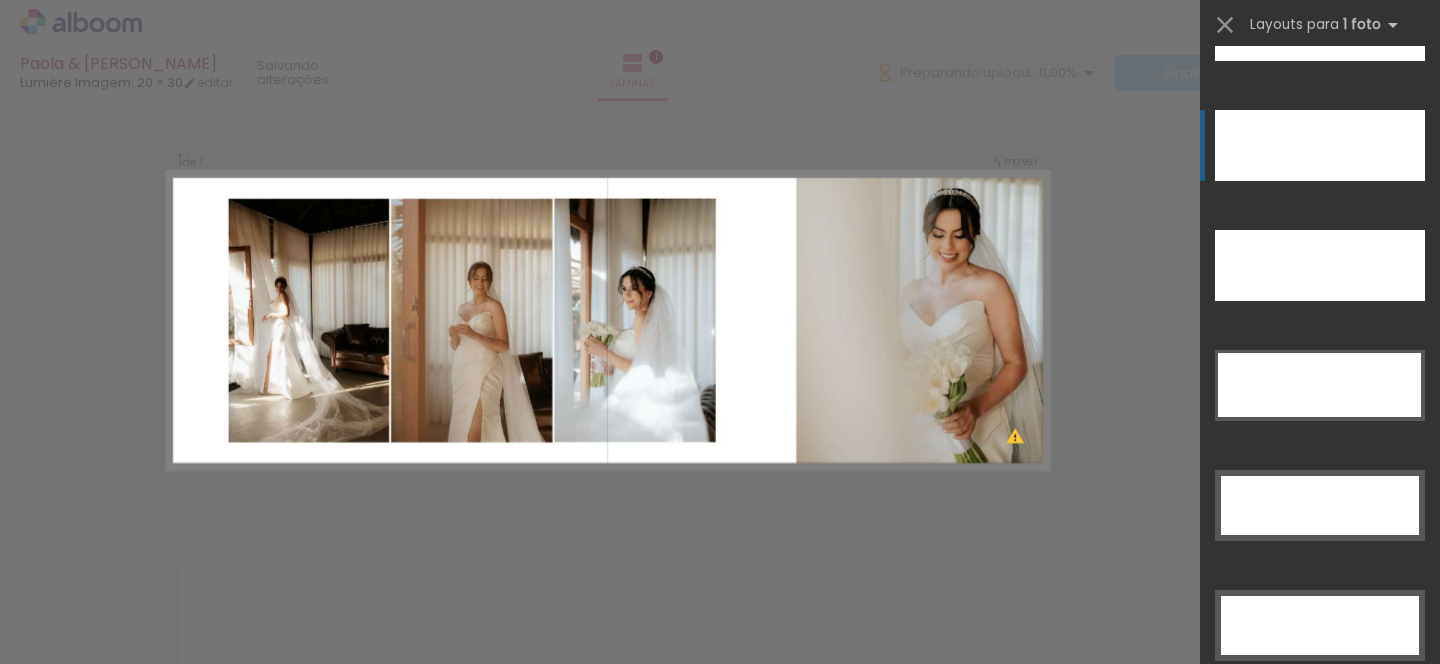 click at bounding box center [1320, 25] 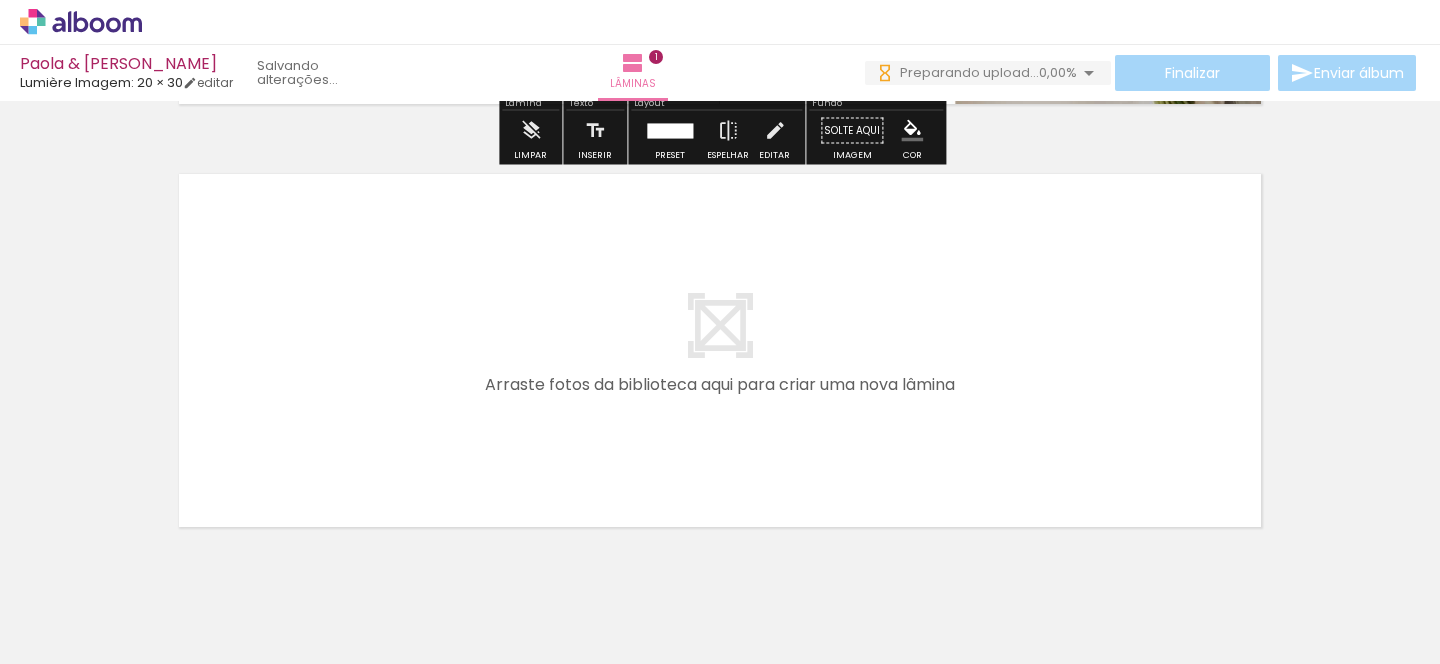 scroll, scrollTop: 486, scrollLeft: 0, axis: vertical 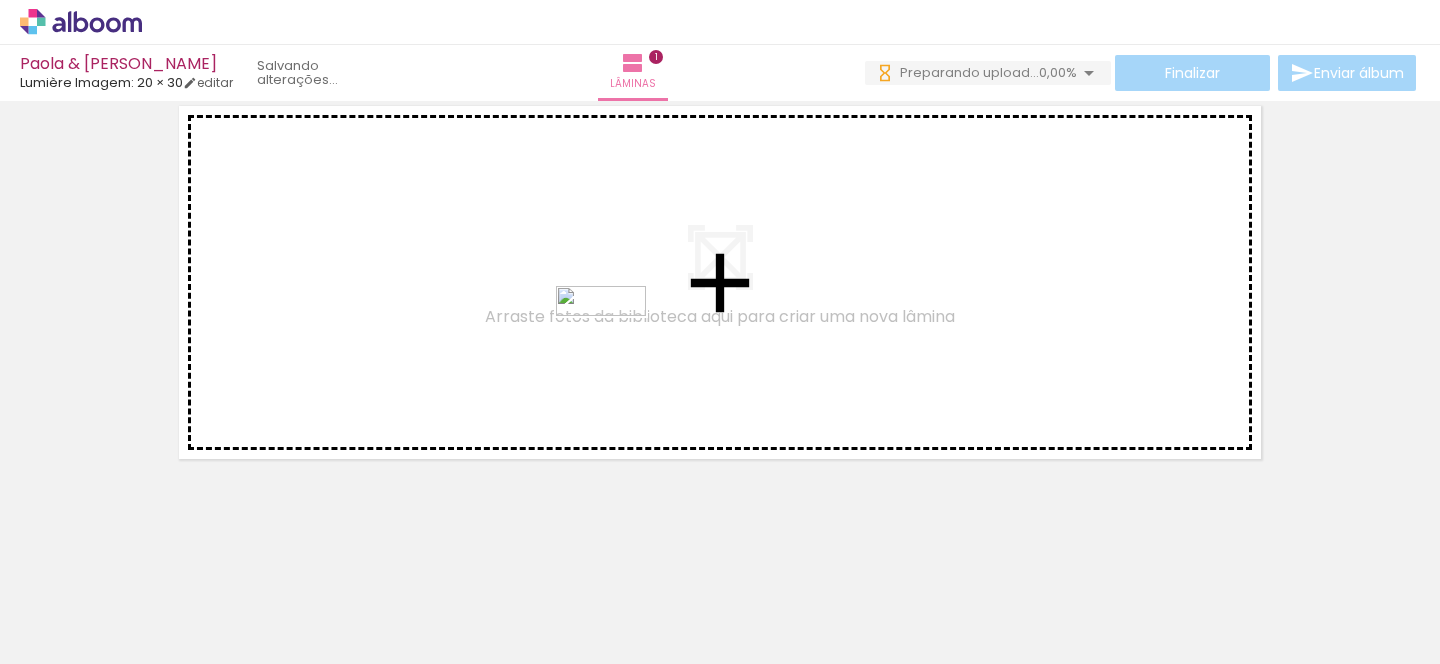 drag, startPoint x: 419, startPoint y: 604, endPoint x: 617, endPoint y: 345, distance: 326.0138 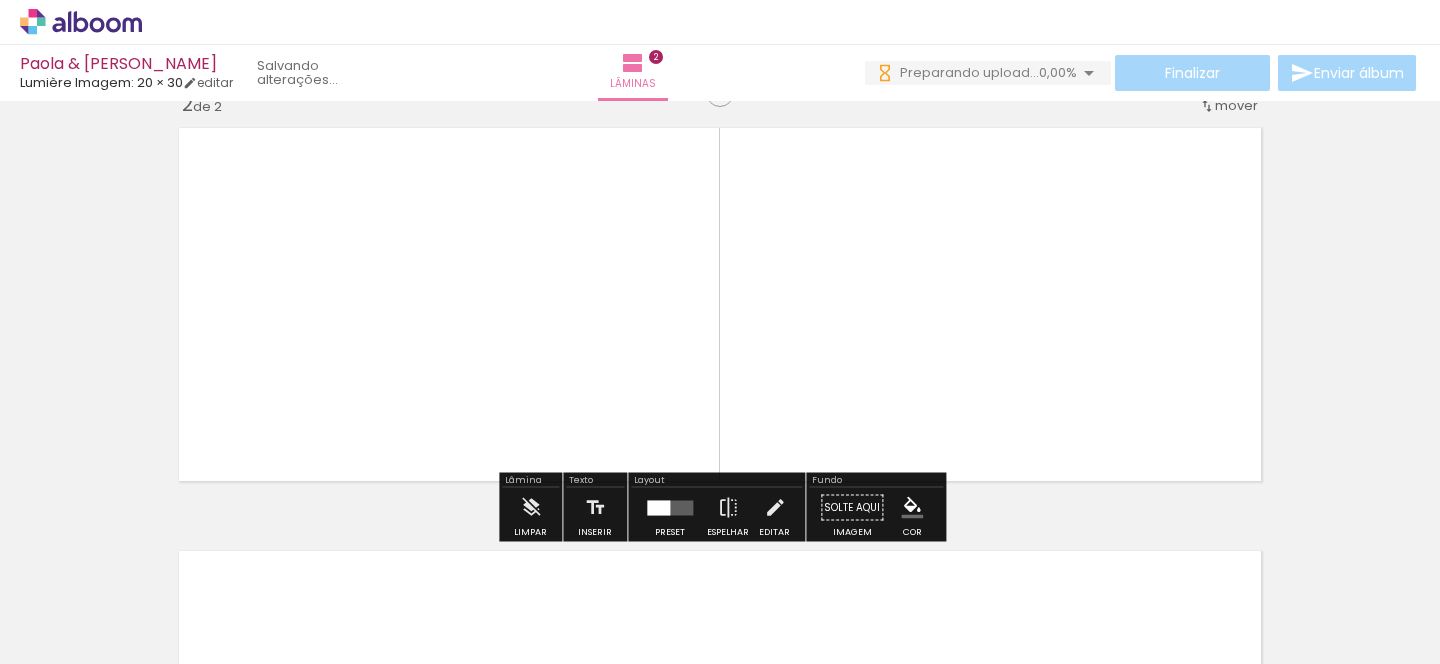 scroll, scrollTop: 448, scrollLeft: 0, axis: vertical 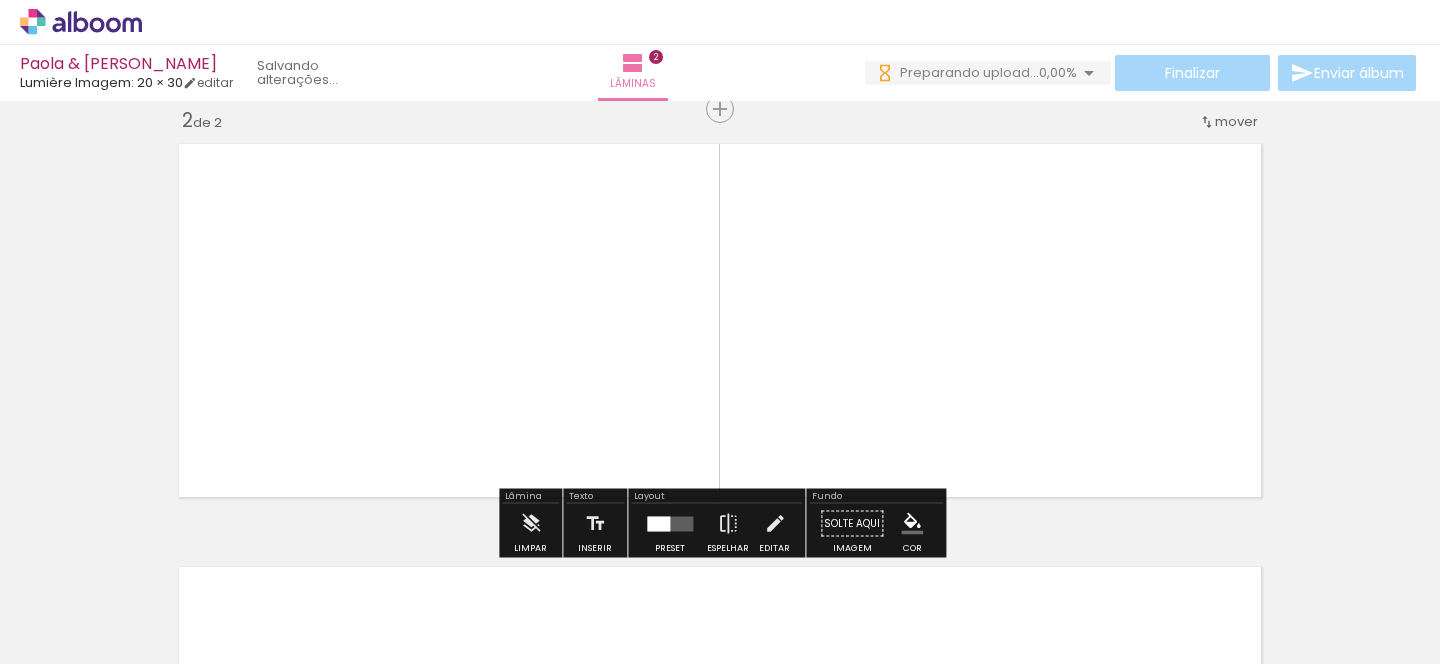 click at bounding box center (658, 523) 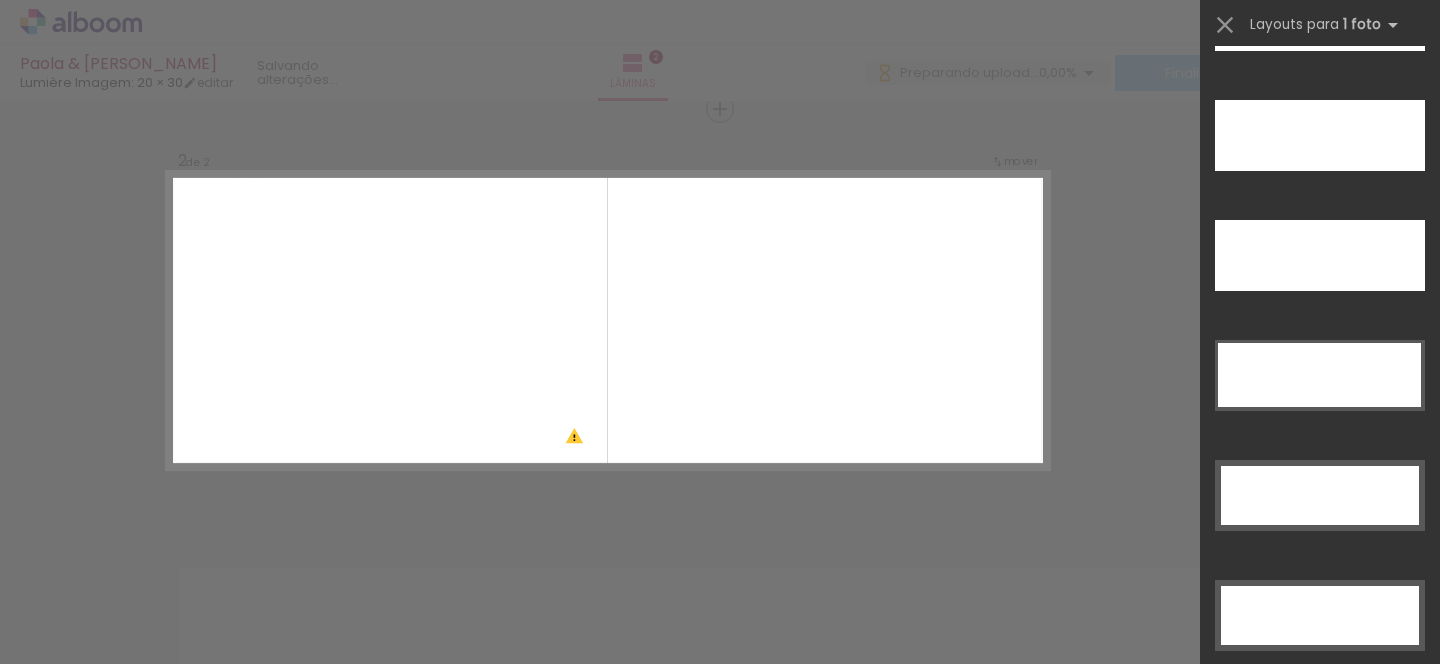 scroll, scrollTop: 5953, scrollLeft: 0, axis: vertical 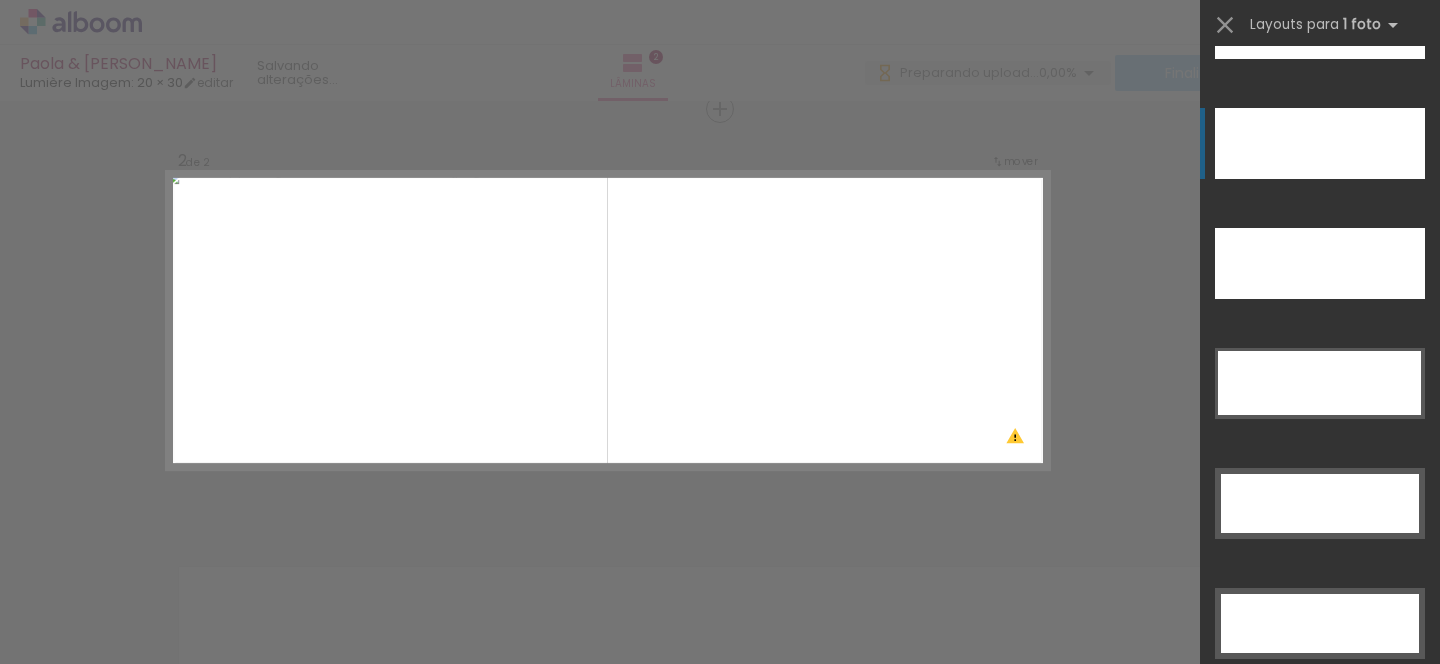 click at bounding box center (1320, 143) 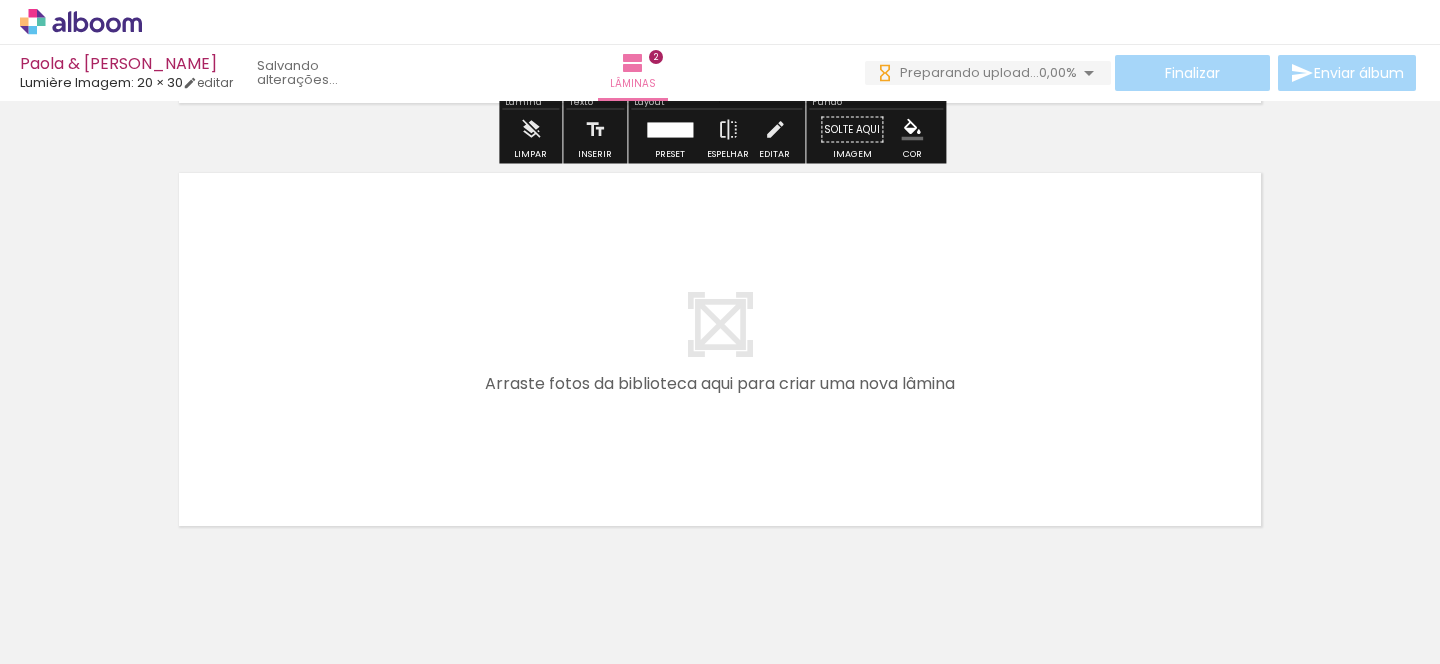 scroll, scrollTop: 909, scrollLeft: 0, axis: vertical 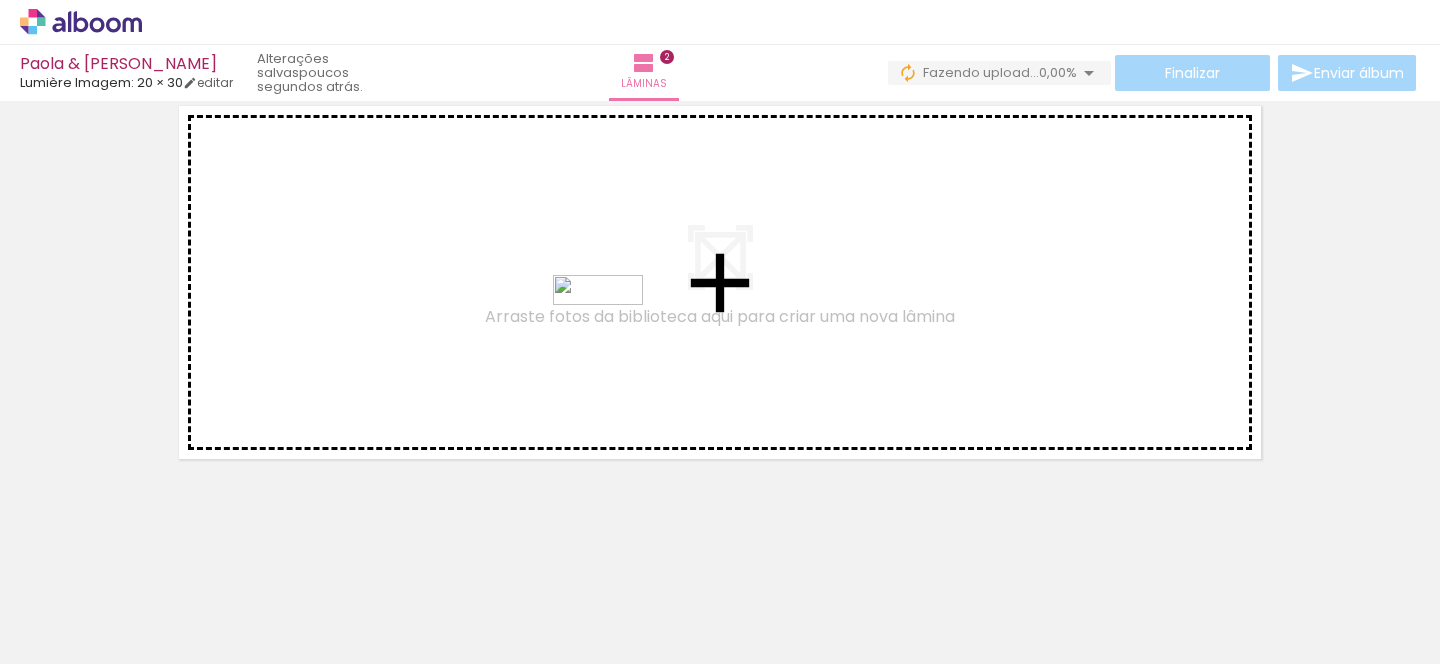 drag, startPoint x: 518, startPoint y: 605, endPoint x: 613, endPoint y: 335, distance: 286.22543 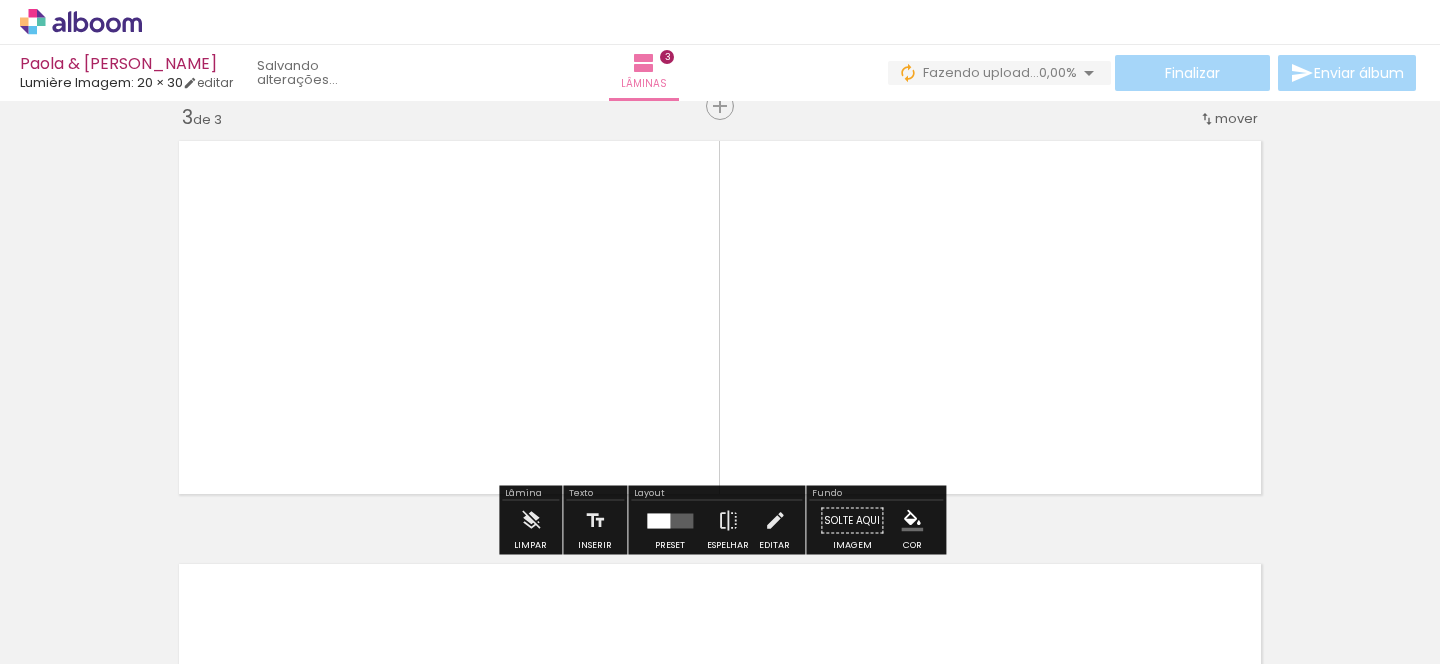 scroll, scrollTop: 871, scrollLeft: 0, axis: vertical 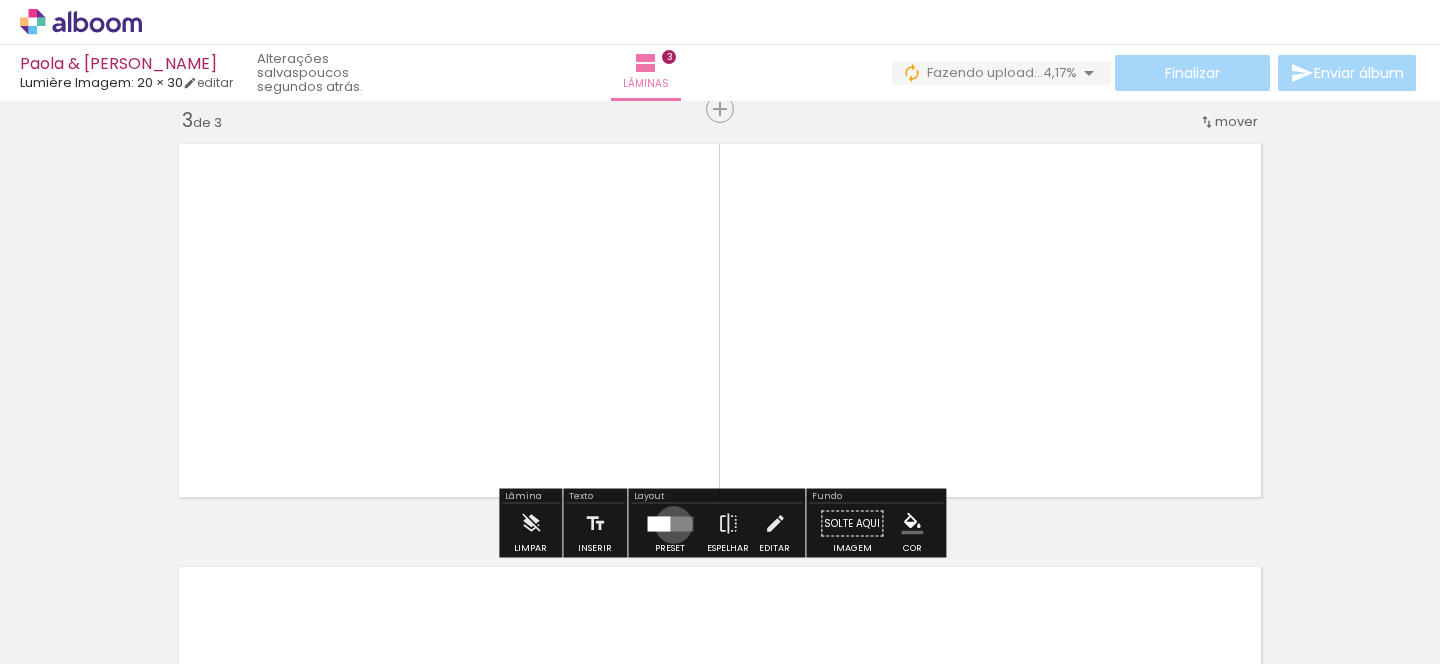 click at bounding box center (670, 523) 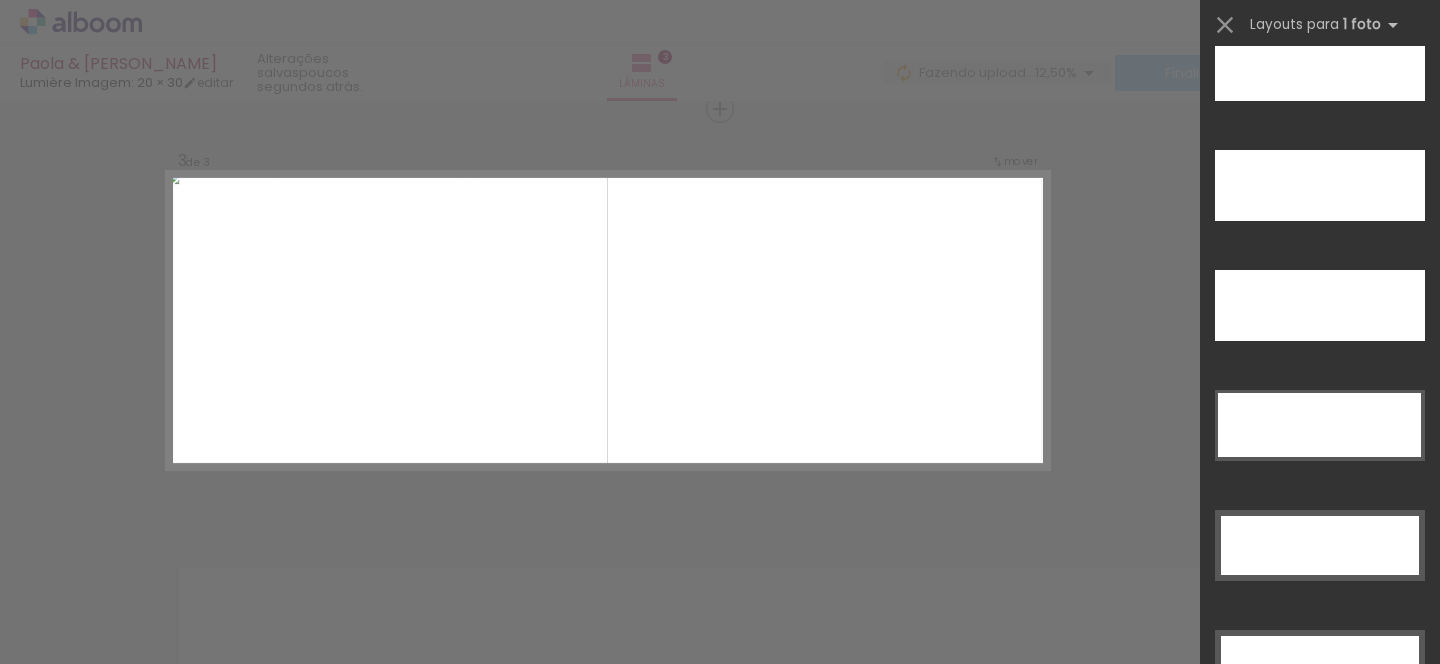 scroll, scrollTop: 5901, scrollLeft: 0, axis: vertical 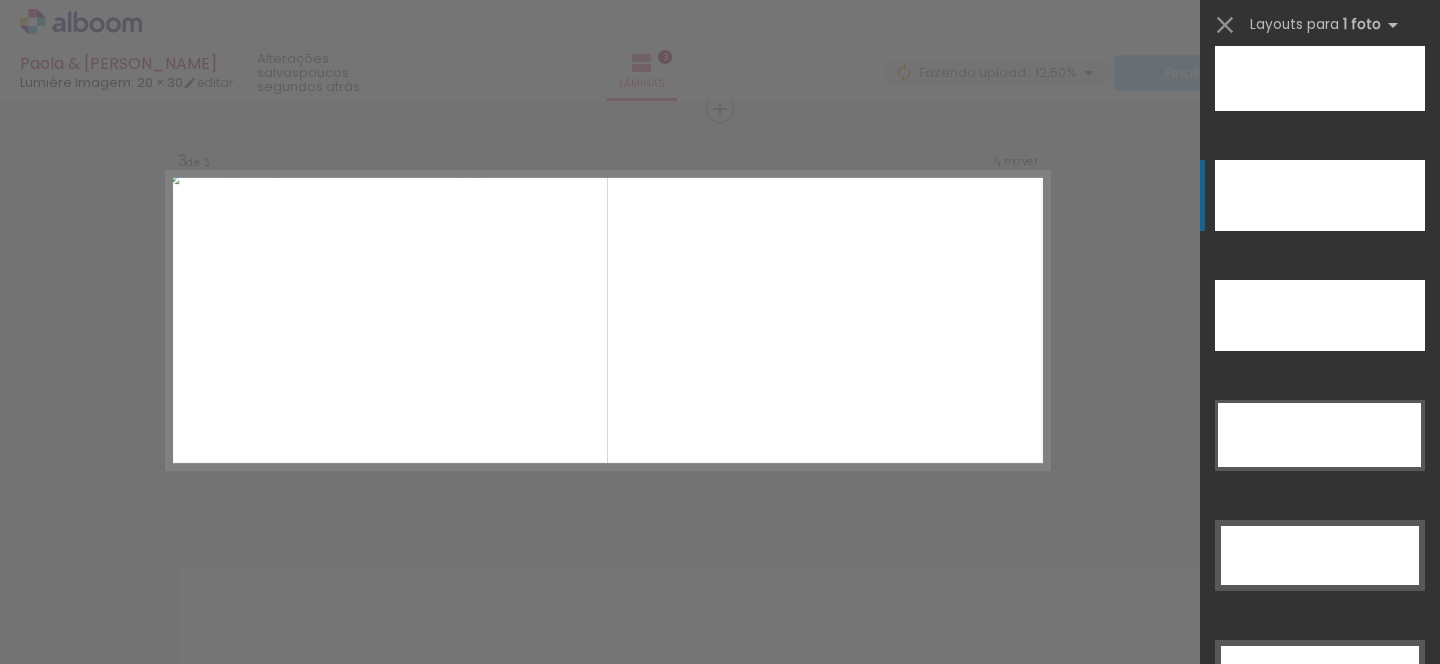 click at bounding box center (1320, 195) 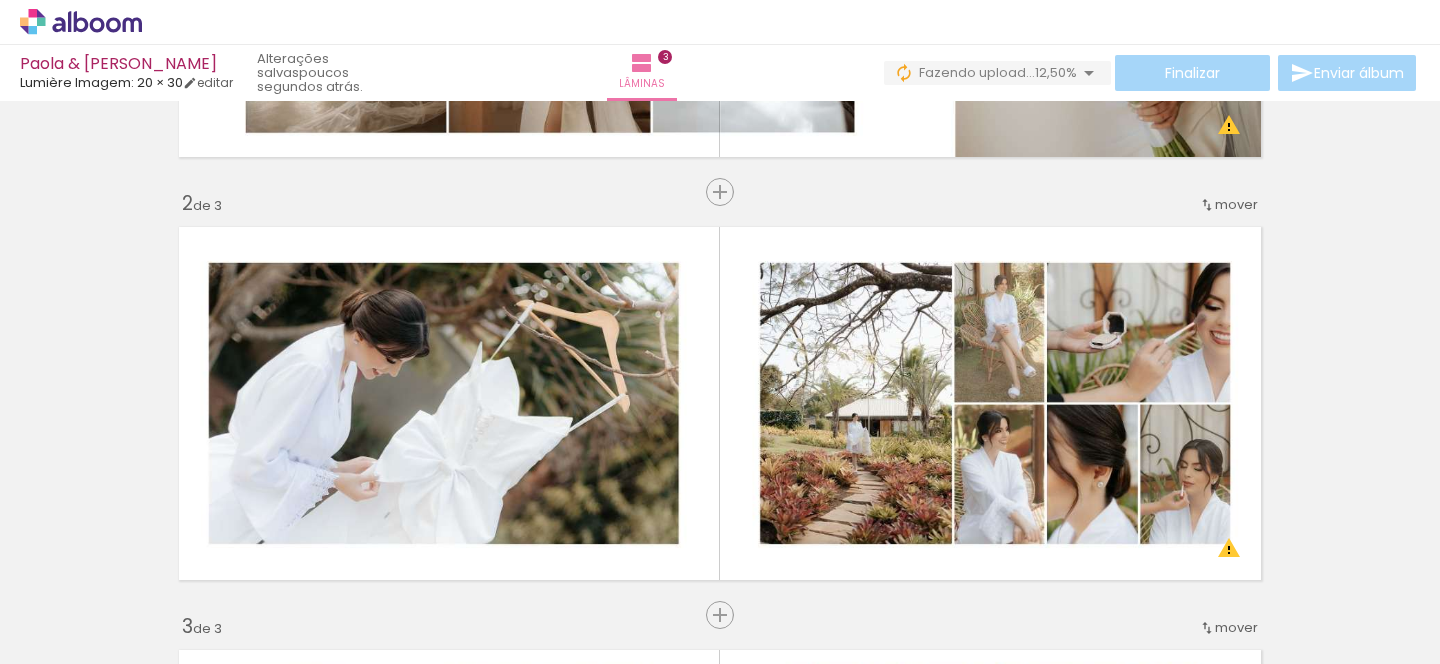 scroll, scrollTop: 0, scrollLeft: 0, axis: both 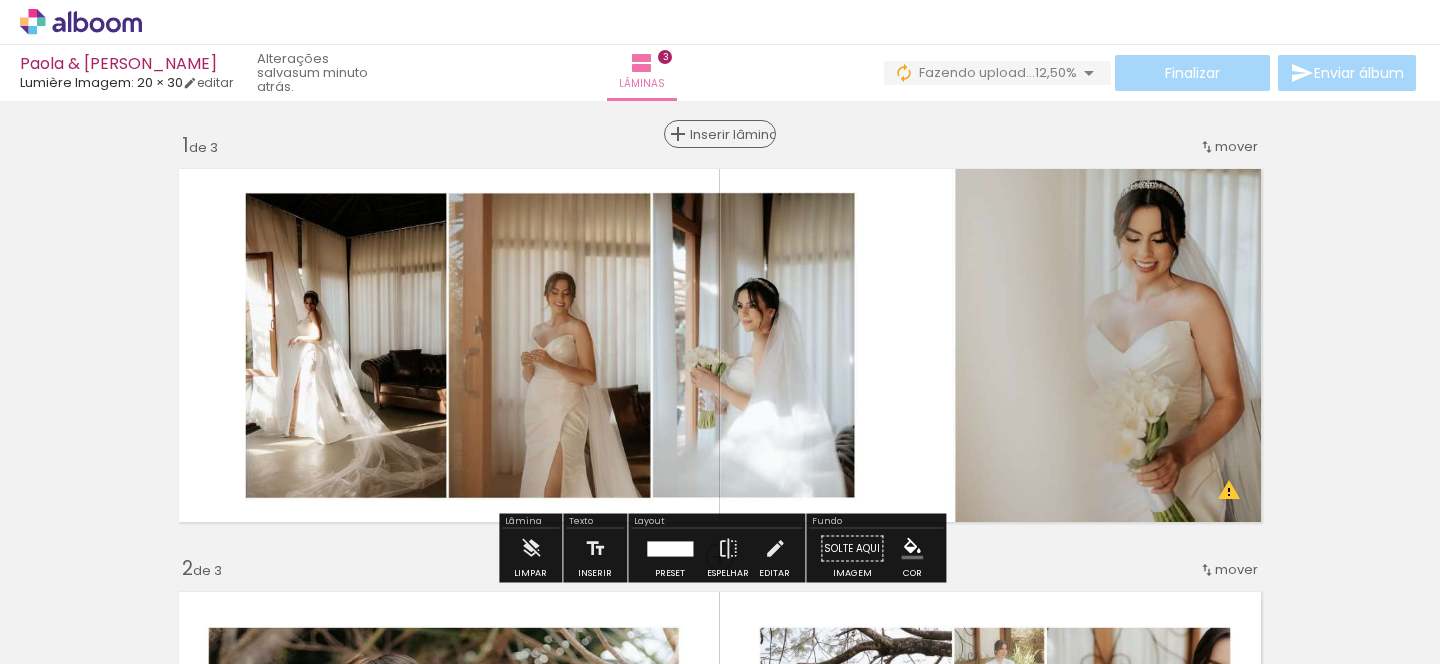 click on "Inserir lâmina" at bounding box center (720, 134) 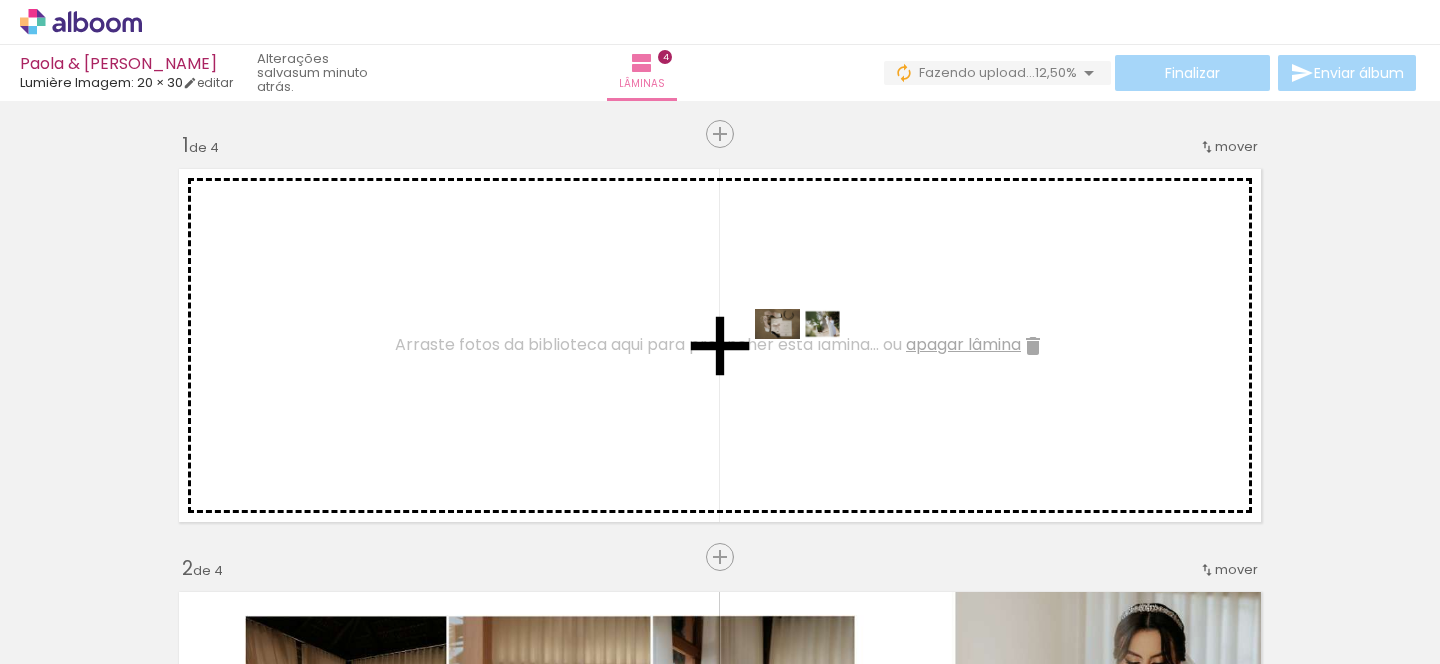 drag, startPoint x: 870, startPoint y: 618, endPoint x: 812, endPoint y: 366, distance: 258.58847 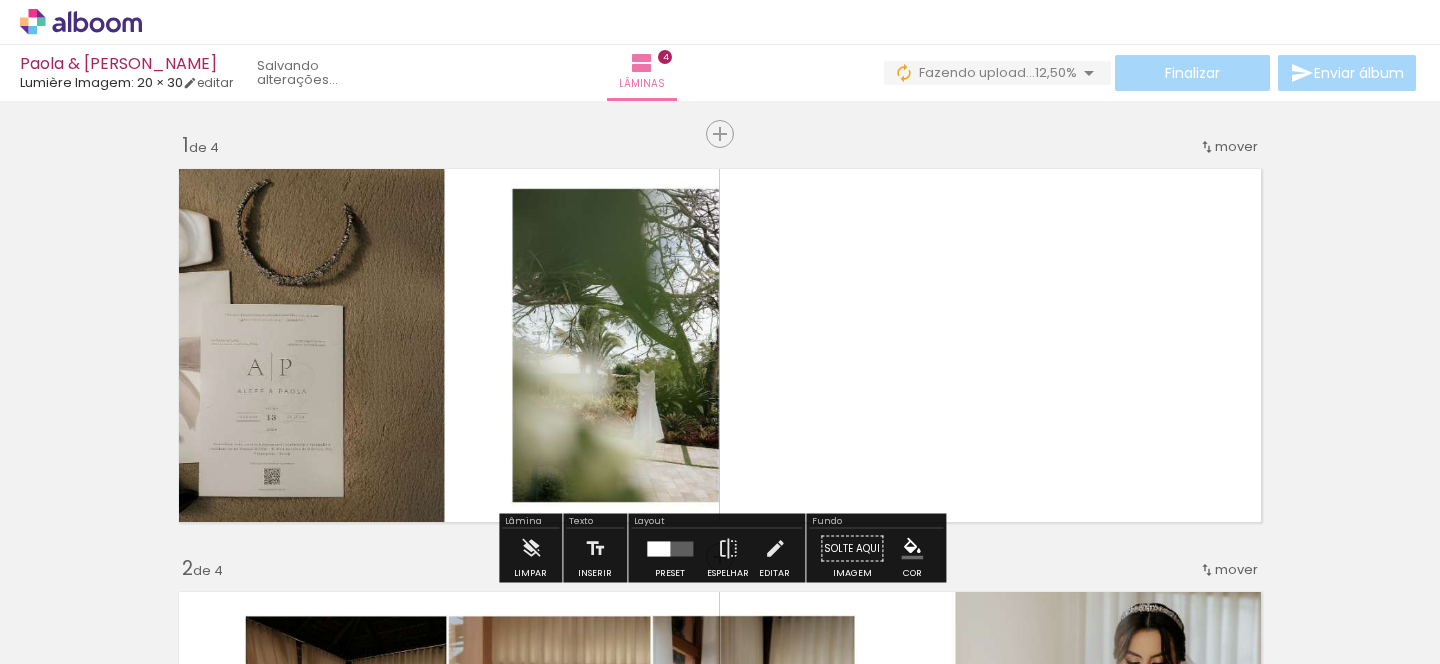 scroll, scrollTop: 113, scrollLeft: 0, axis: vertical 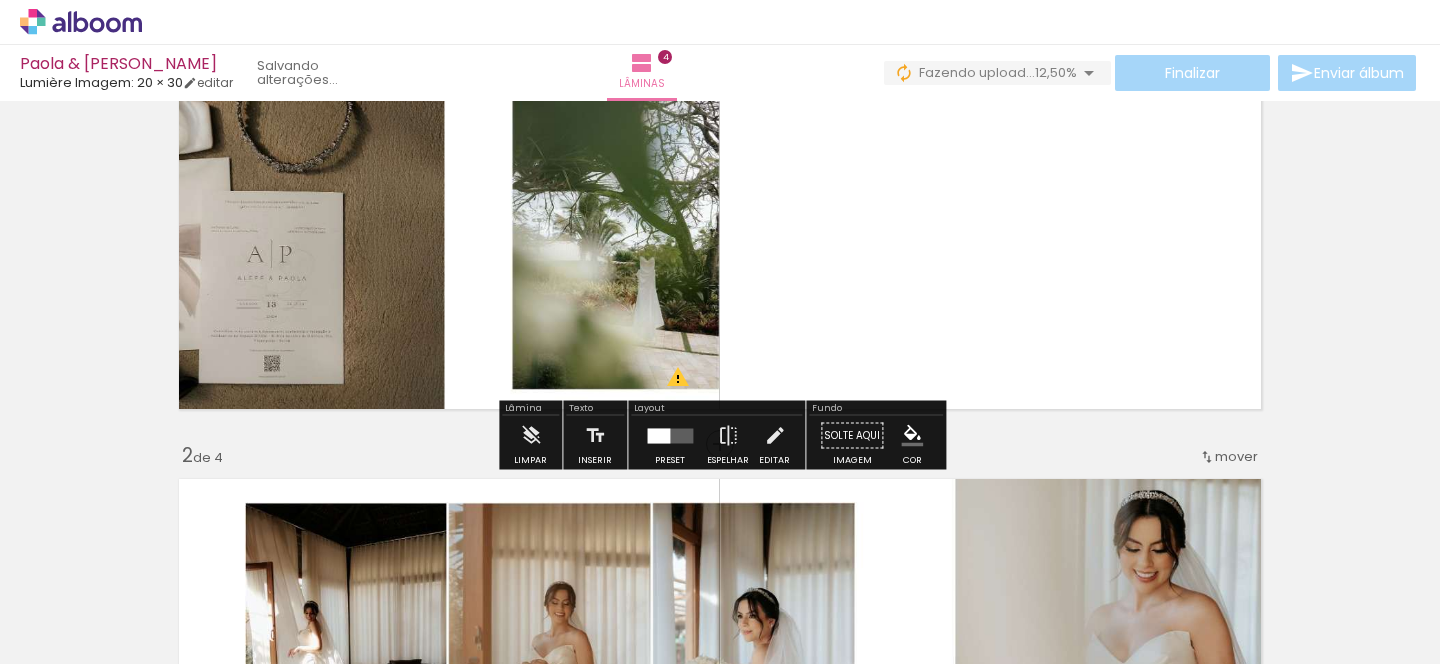 click at bounding box center [658, 435] 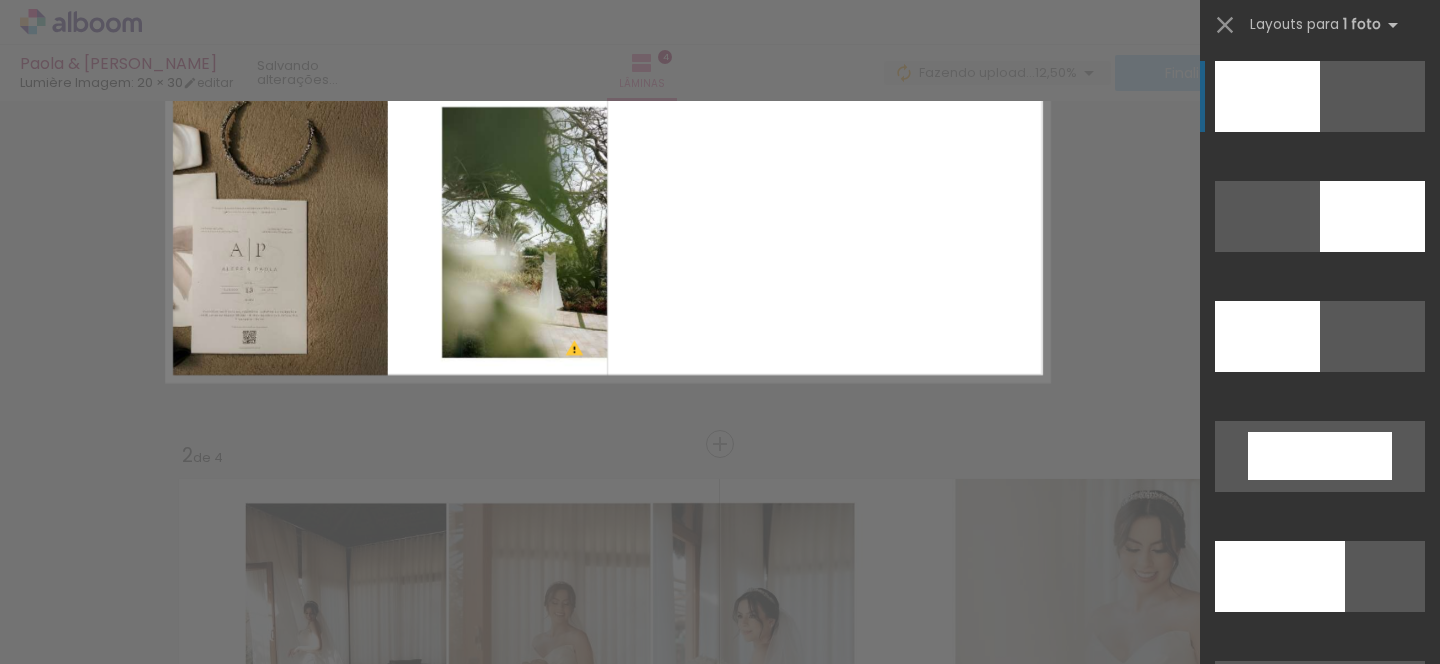 scroll, scrollTop: 92, scrollLeft: 0, axis: vertical 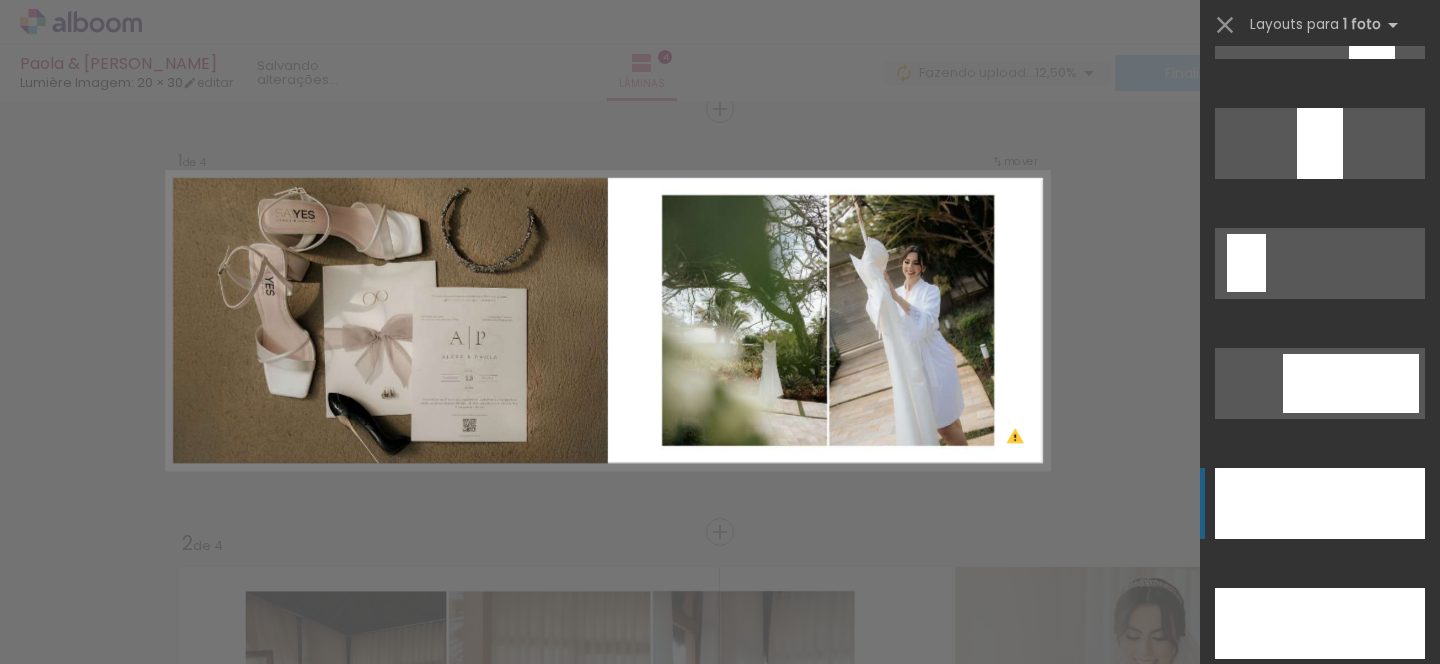 click at bounding box center [1320, 143] 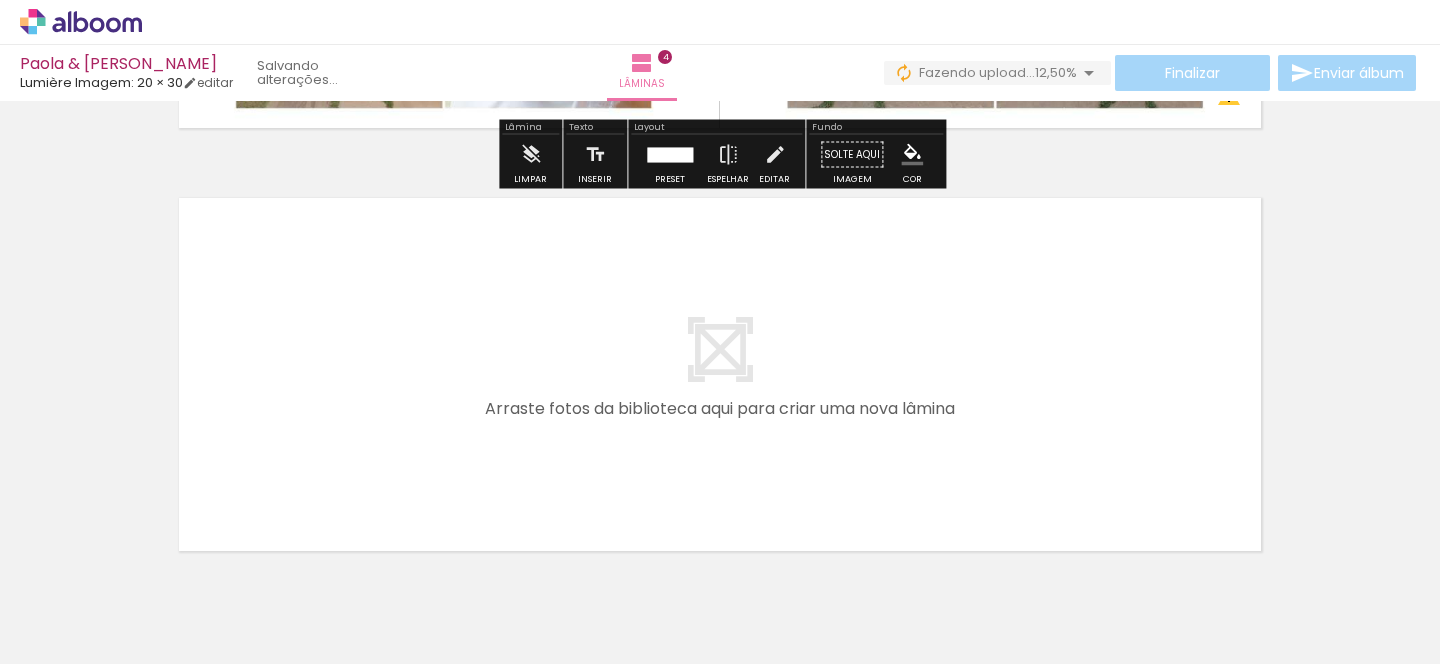 scroll, scrollTop: 1755, scrollLeft: 0, axis: vertical 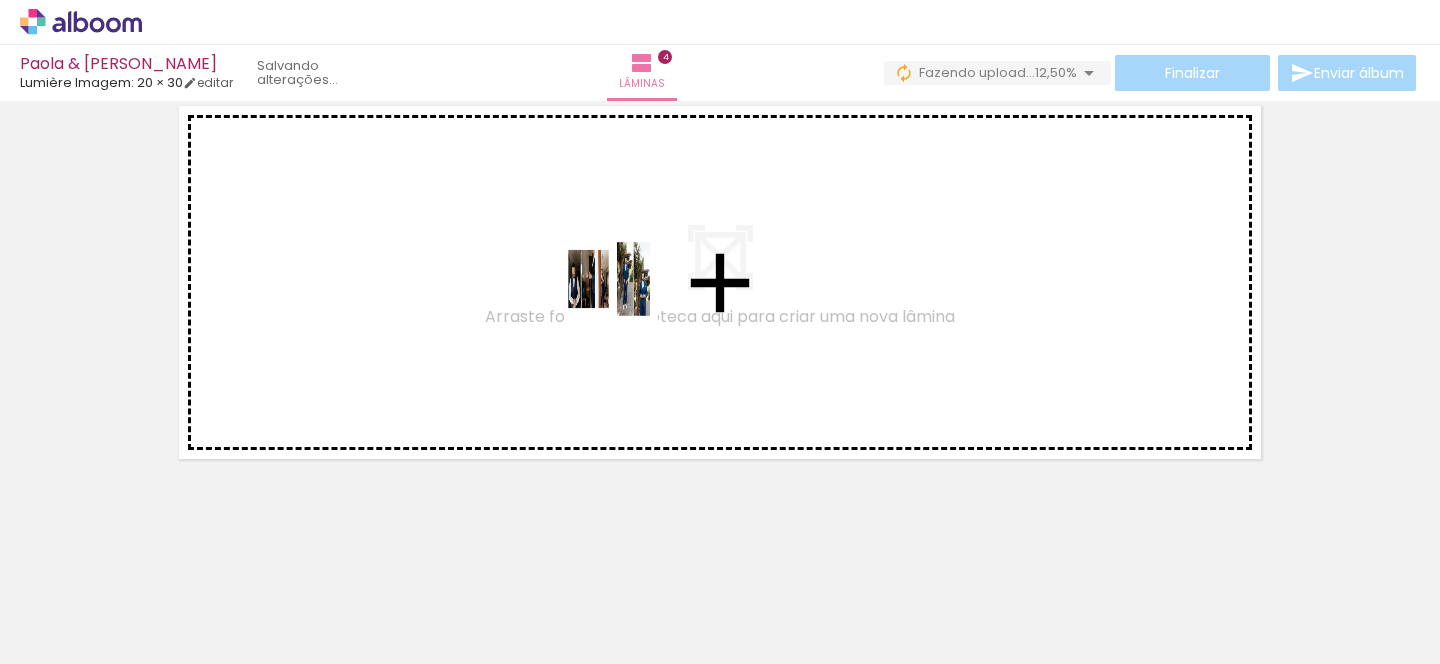 drag, startPoint x: 626, startPoint y: 602, endPoint x: 623, endPoint y: 282, distance: 320.01407 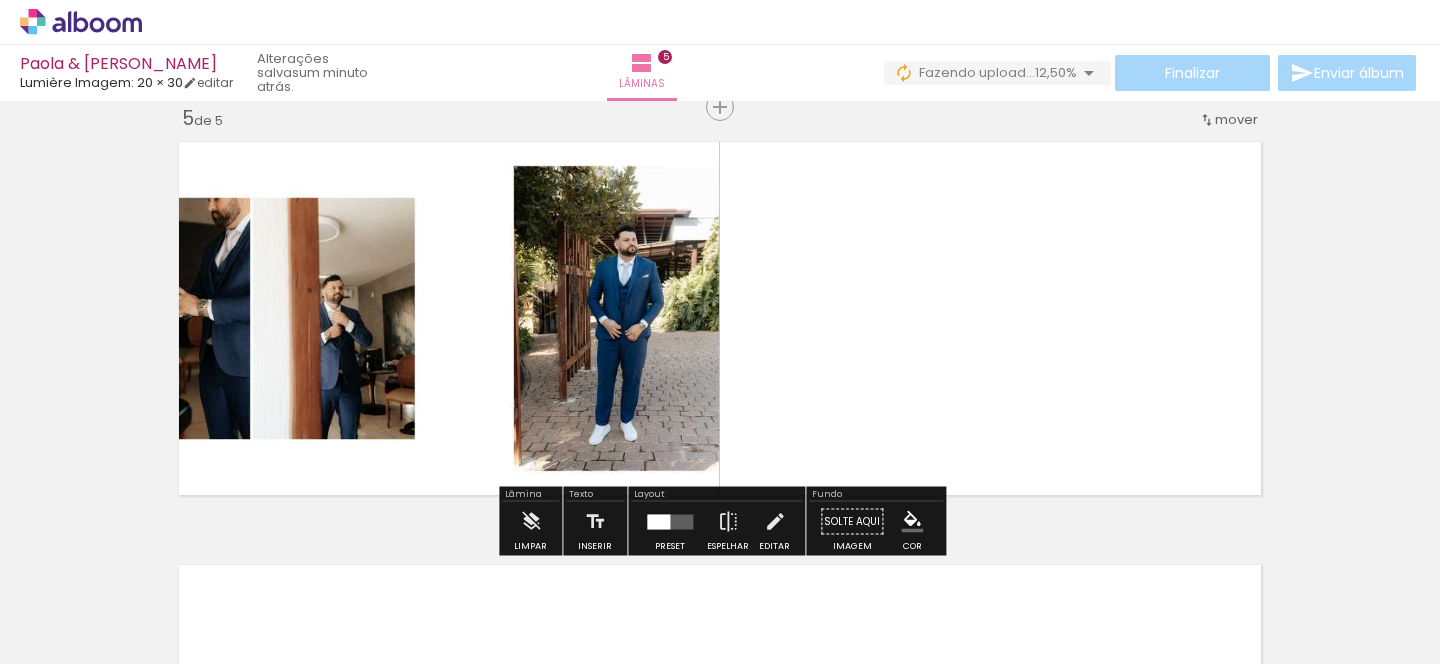 scroll, scrollTop: 1717, scrollLeft: 0, axis: vertical 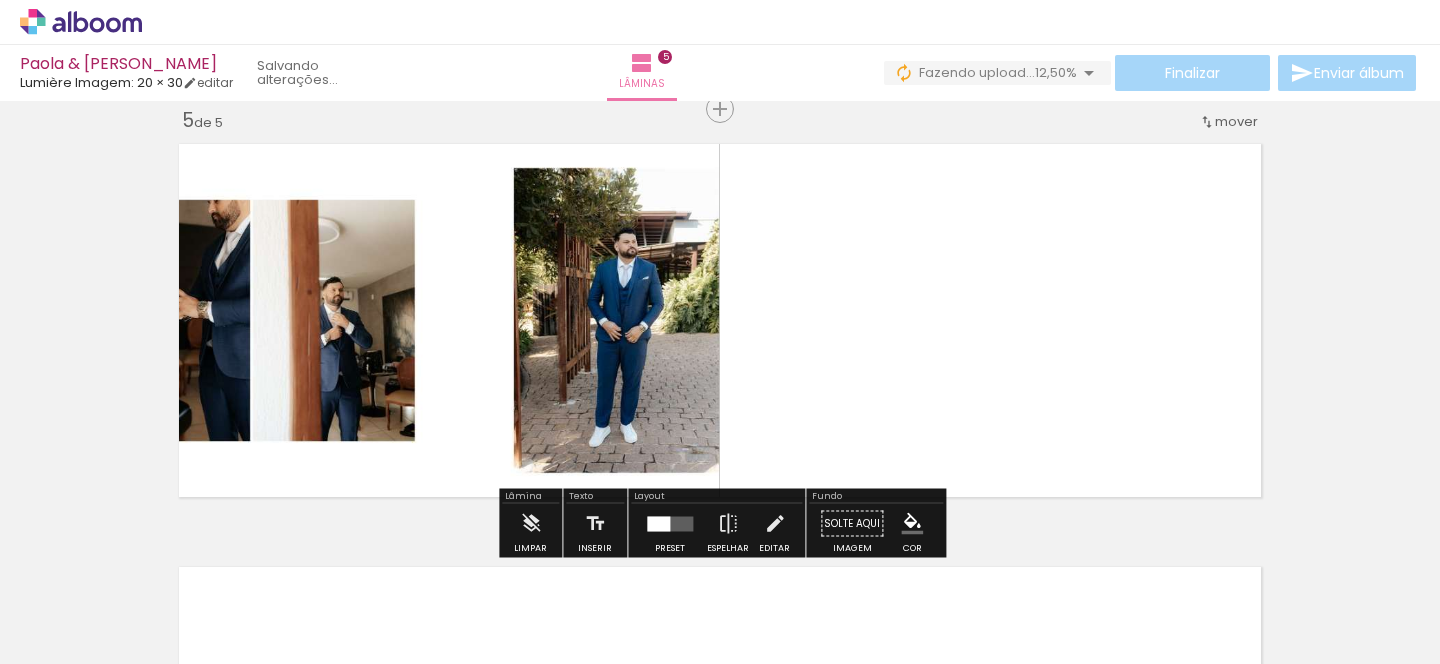 click at bounding box center (658, 523) 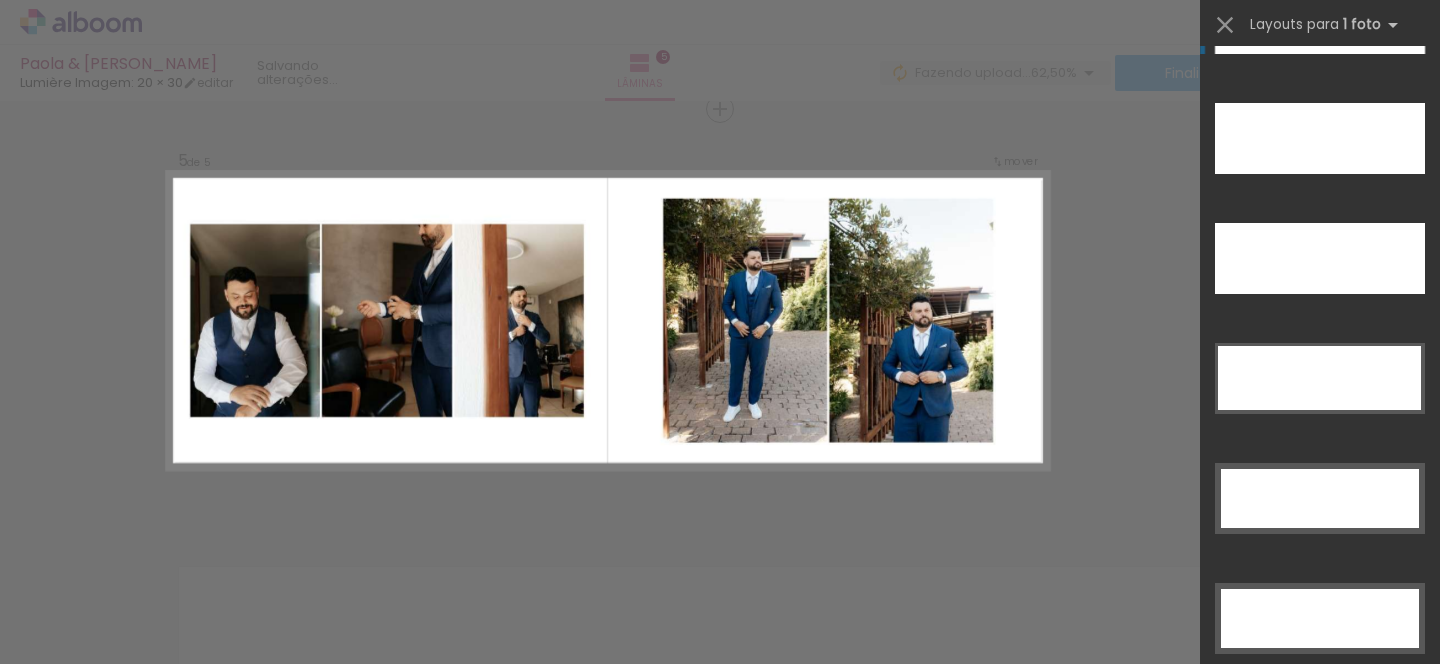 scroll, scrollTop: 5925, scrollLeft: 0, axis: vertical 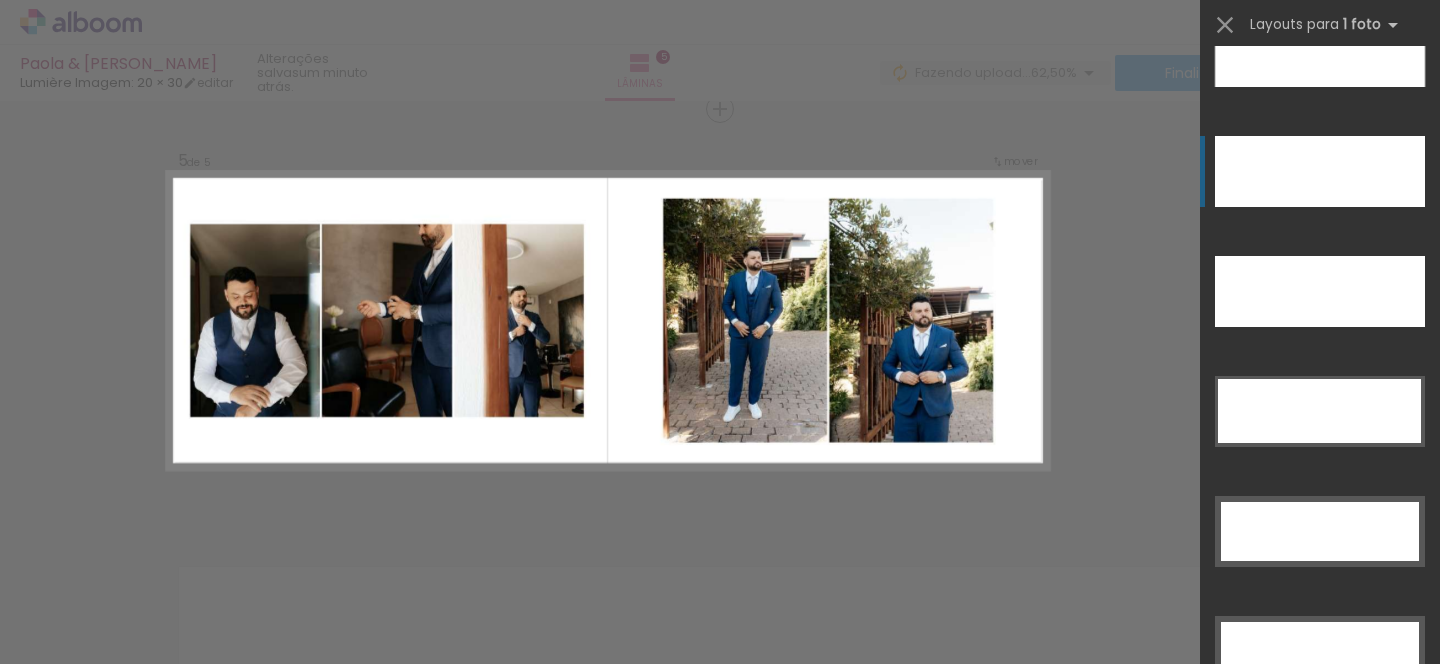 click at bounding box center [1320, 171] 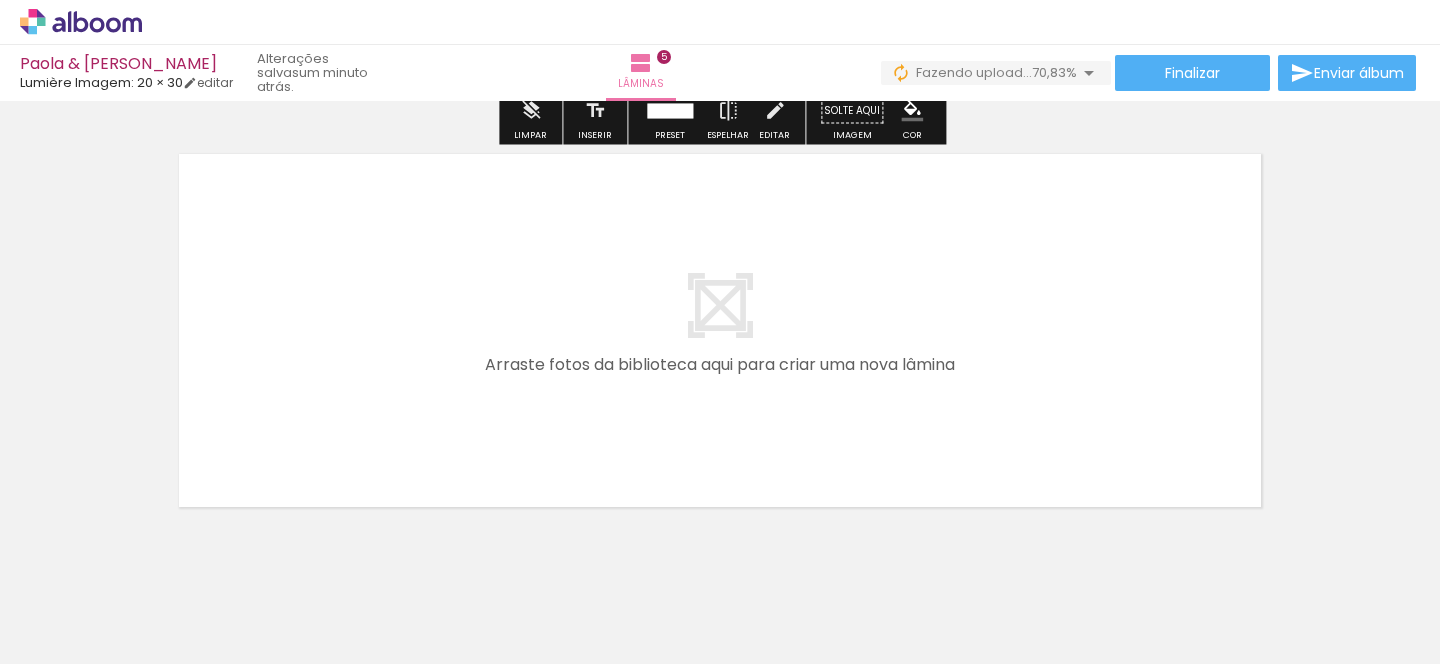 scroll, scrollTop: 2178, scrollLeft: 0, axis: vertical 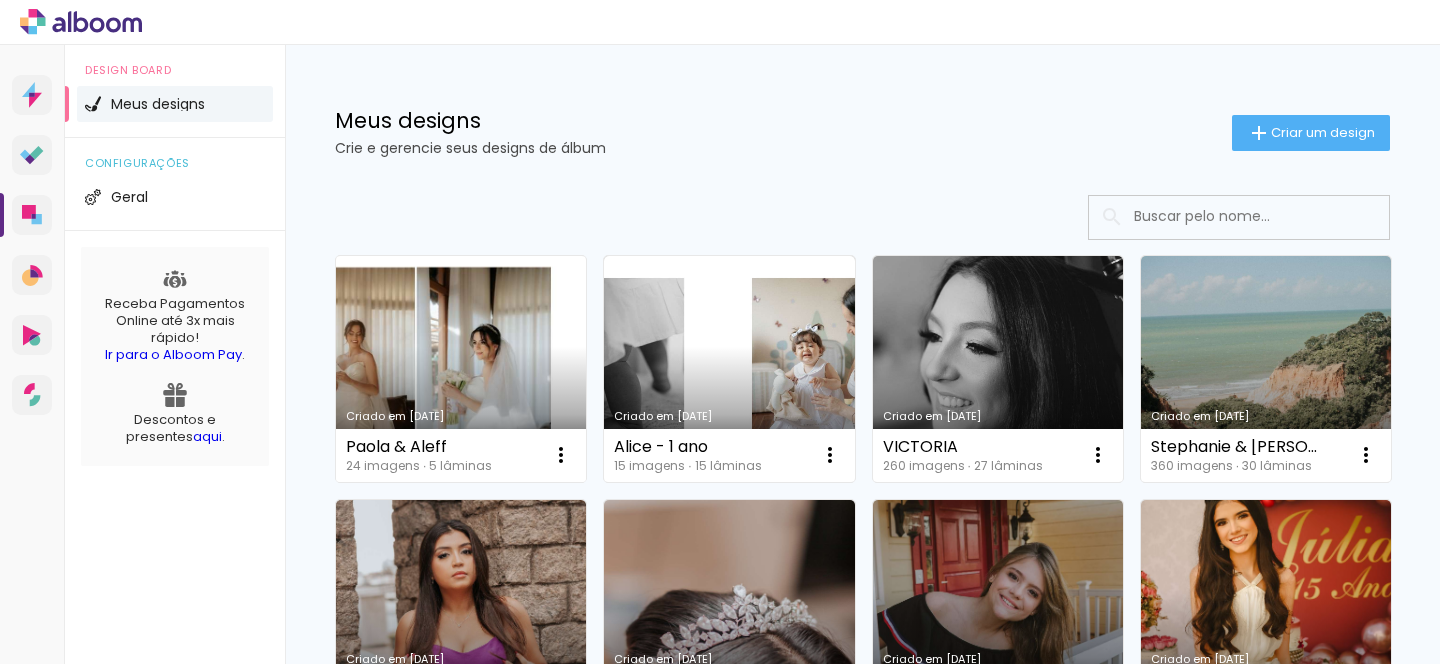 click on "Criado em 25/07/25" at bounding box center [461, 369] 